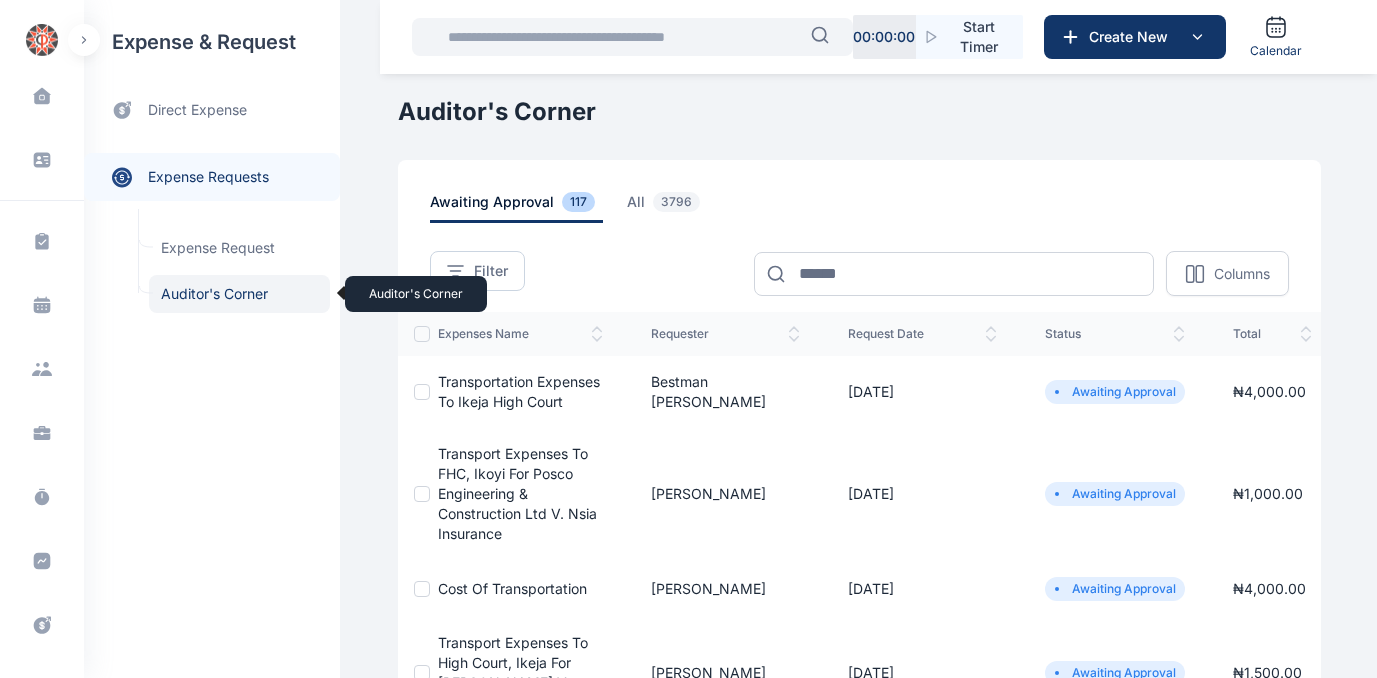 scroll, scrollTop: 0, scrollLeft: 0, axis: both 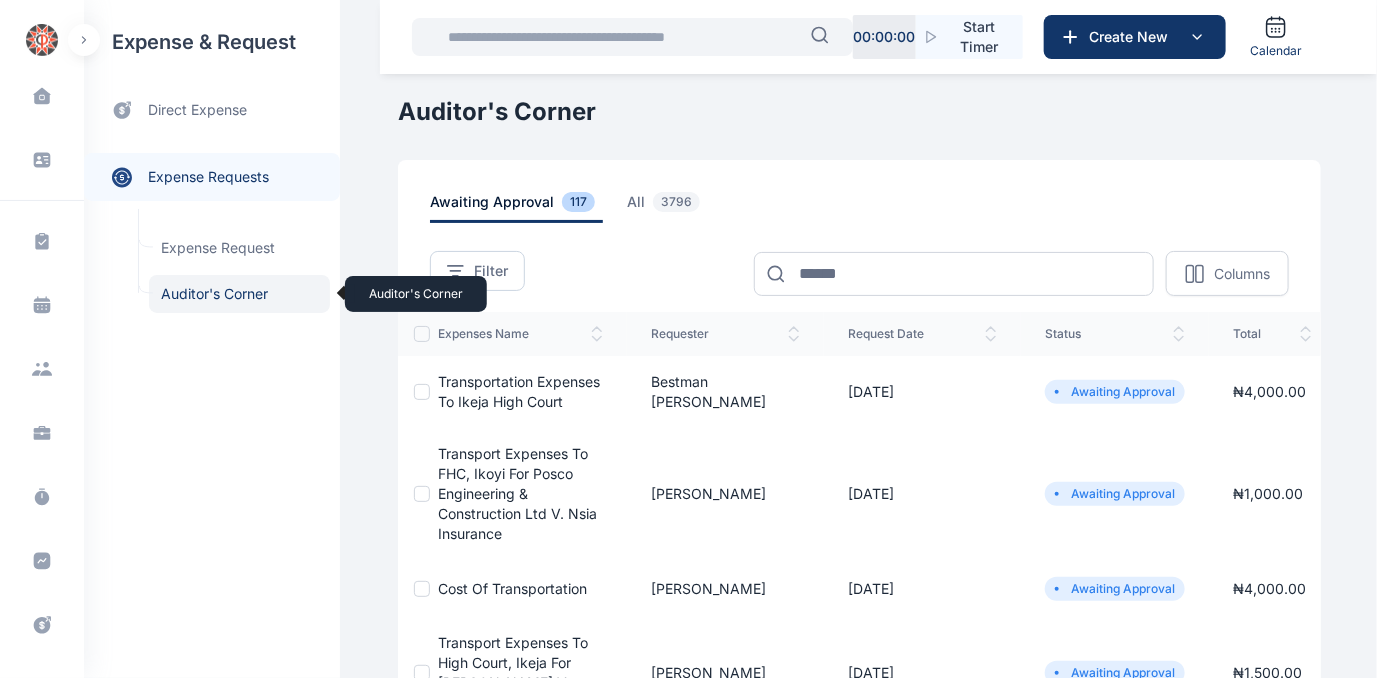 drag, startPoint x: 0, startPoint y: 0, endPoint x: 181, endPoint y: 291, distance: 342.69812 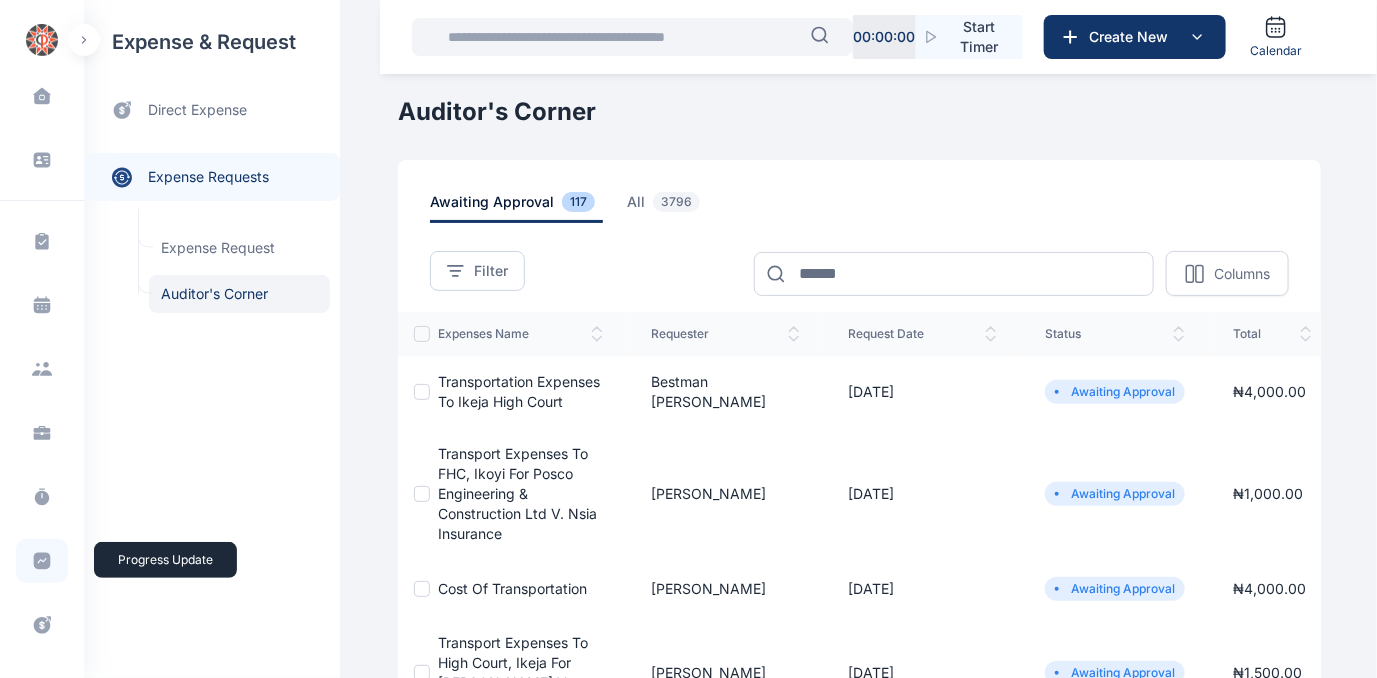click 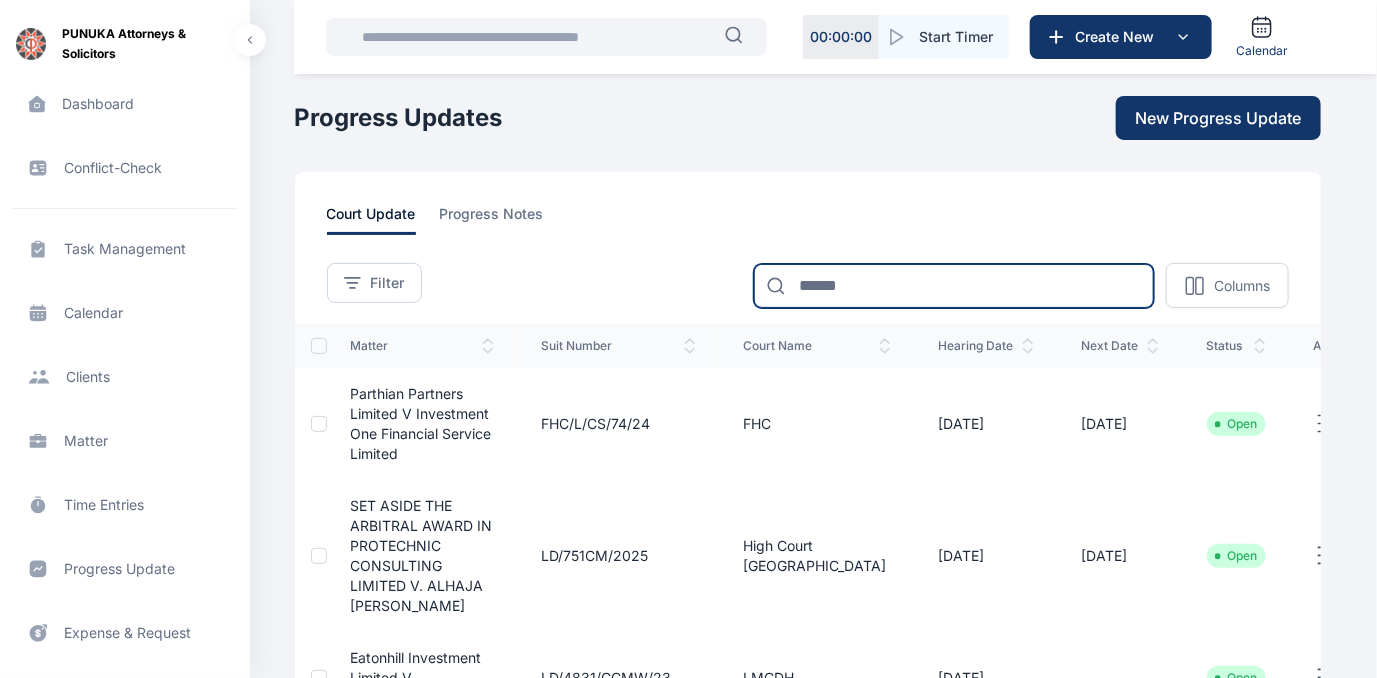 click at bounding box center [954, 286] 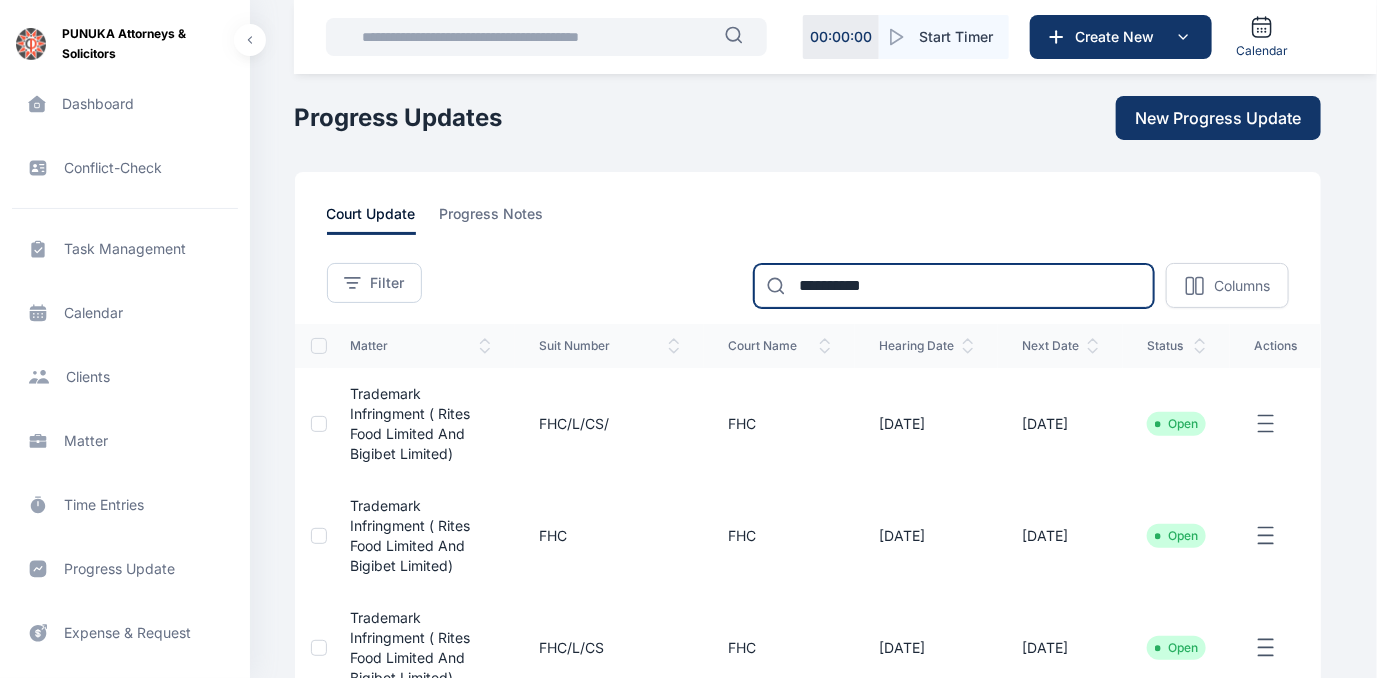 click on "**********" at bounding box center (954, 286) 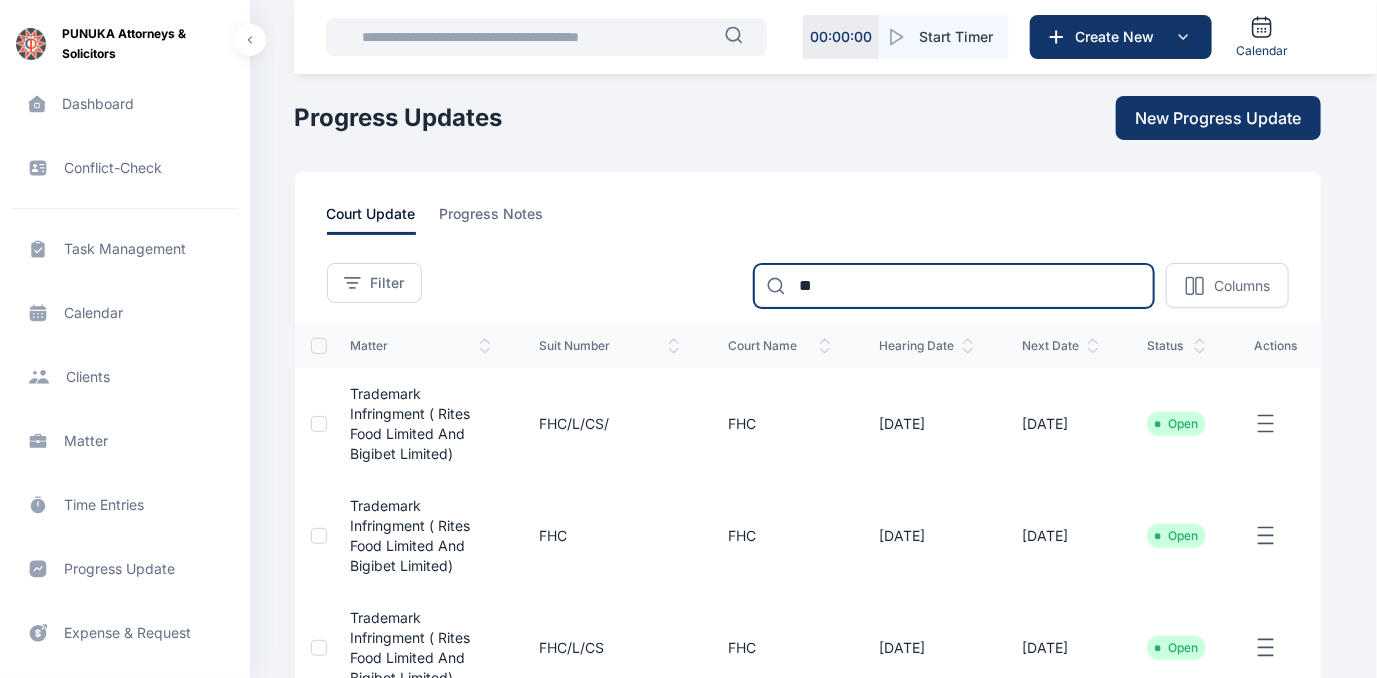 type on "*" 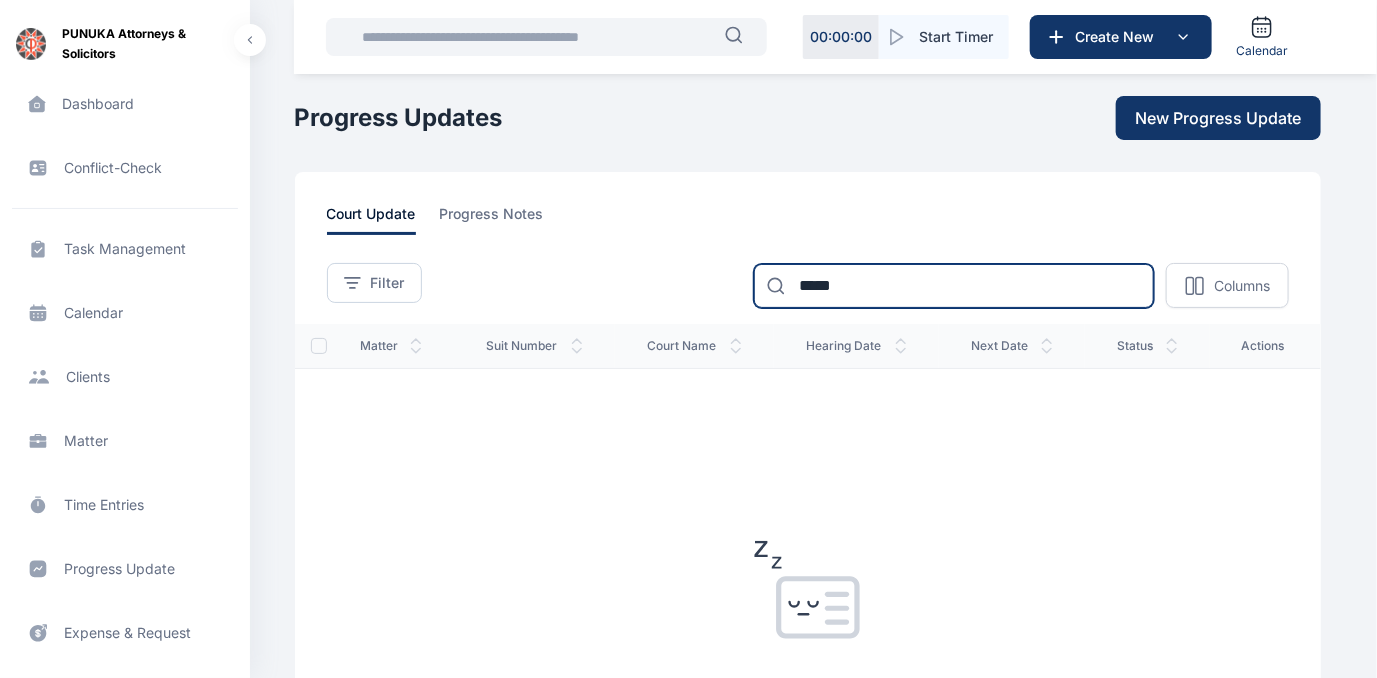 click on "*****" at bounding box center (954, 286) 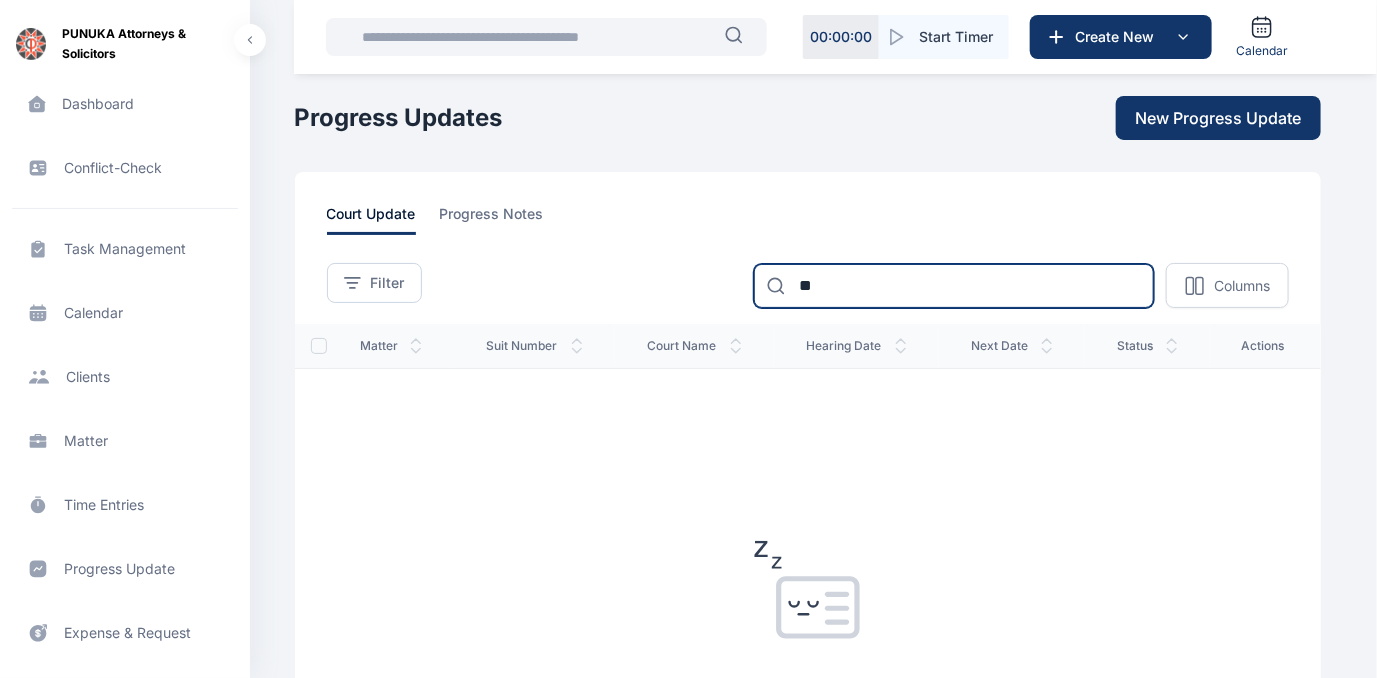type on "*" 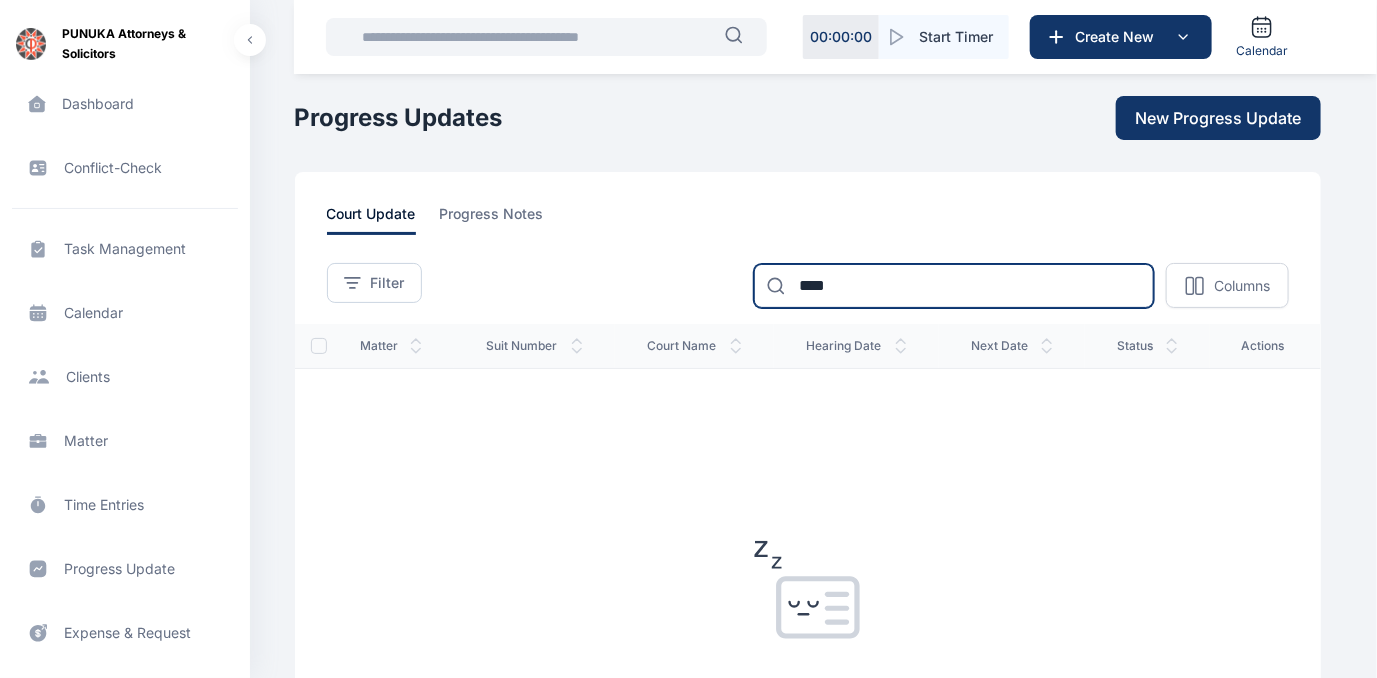 click on "****" at bounding box center [954, 286] 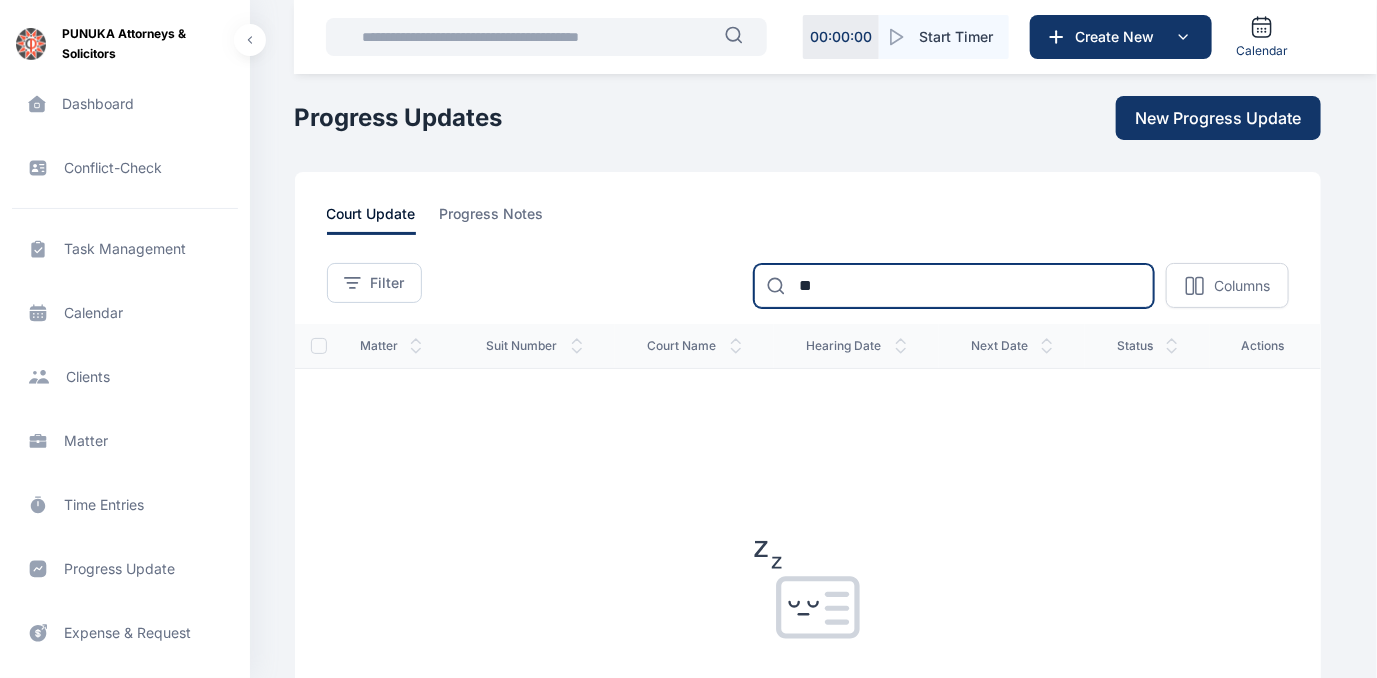 type on "*" 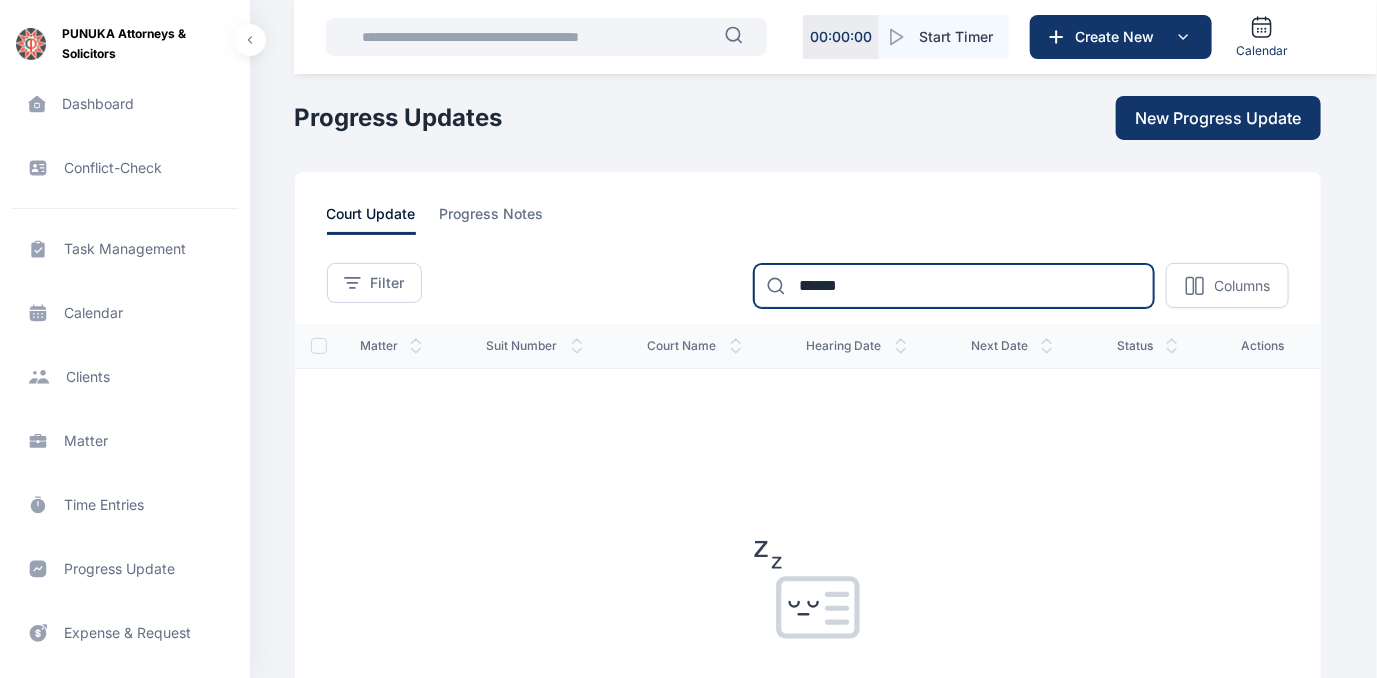 click on "******" at bounding box center [954, 286] 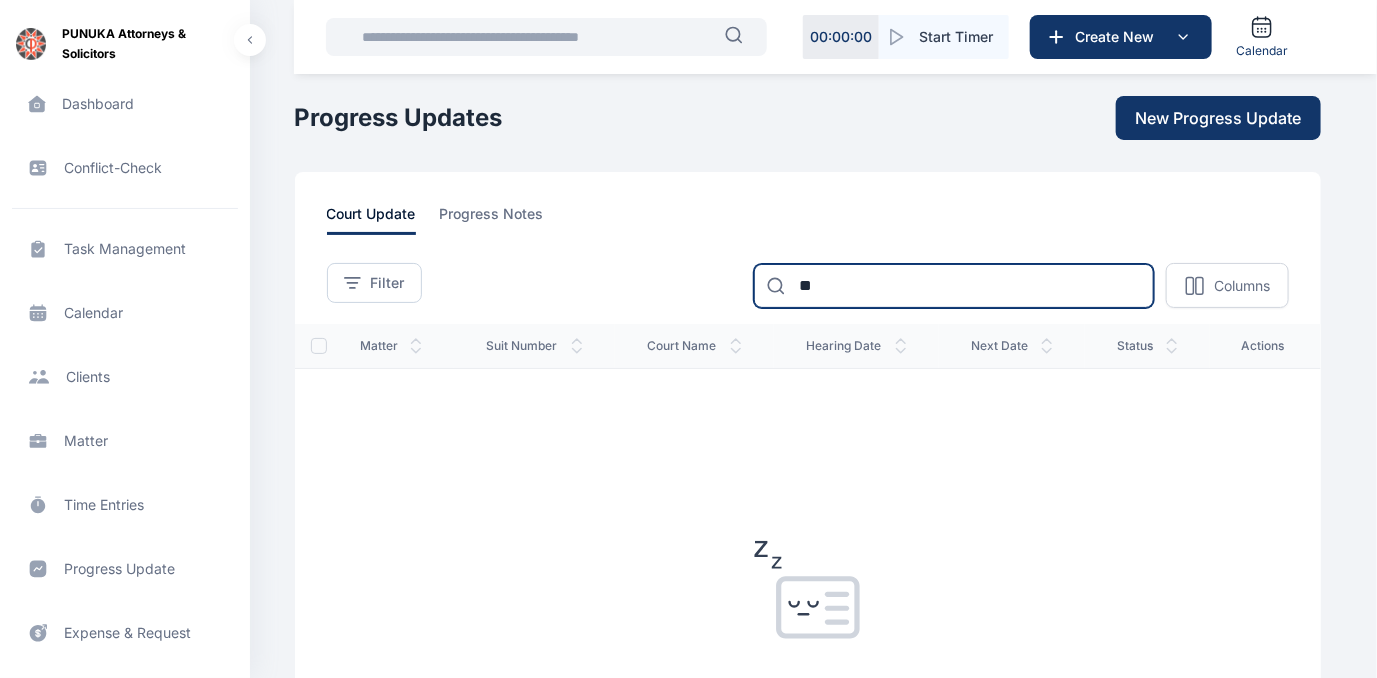 type on "*" 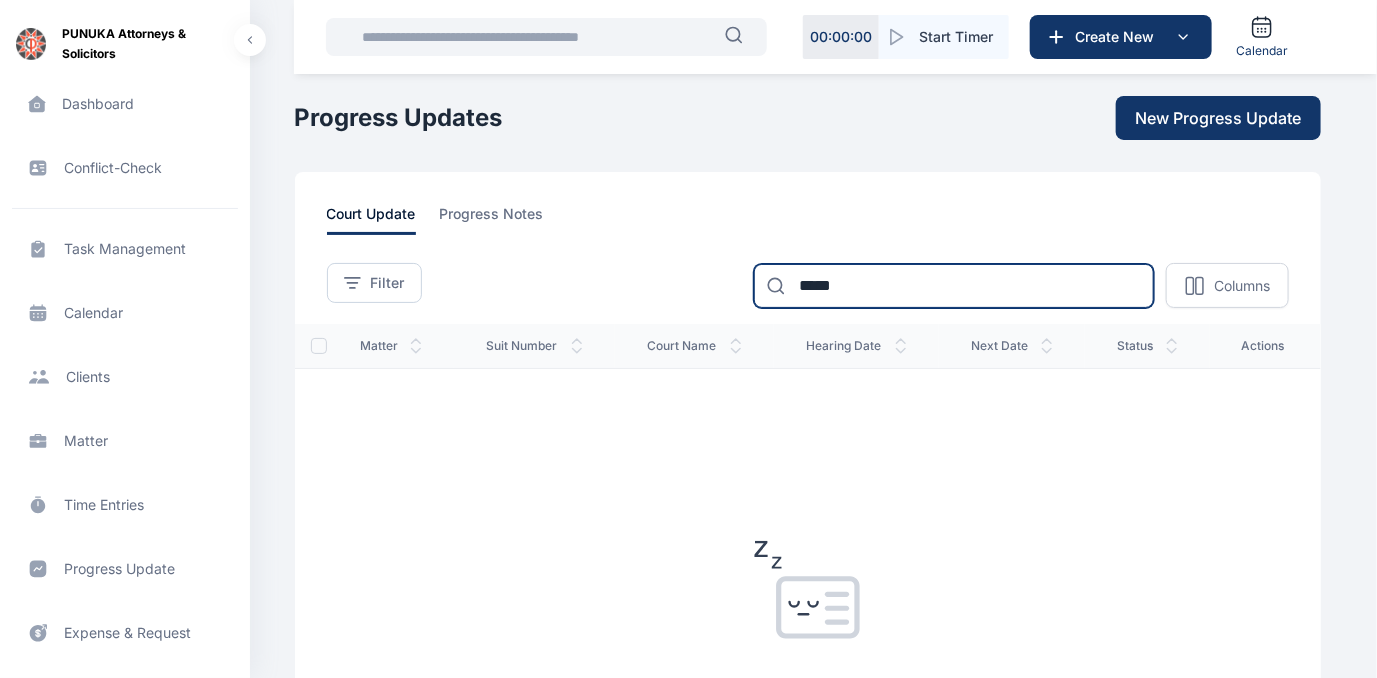 click on "*****" at bounding box center (954, 286) 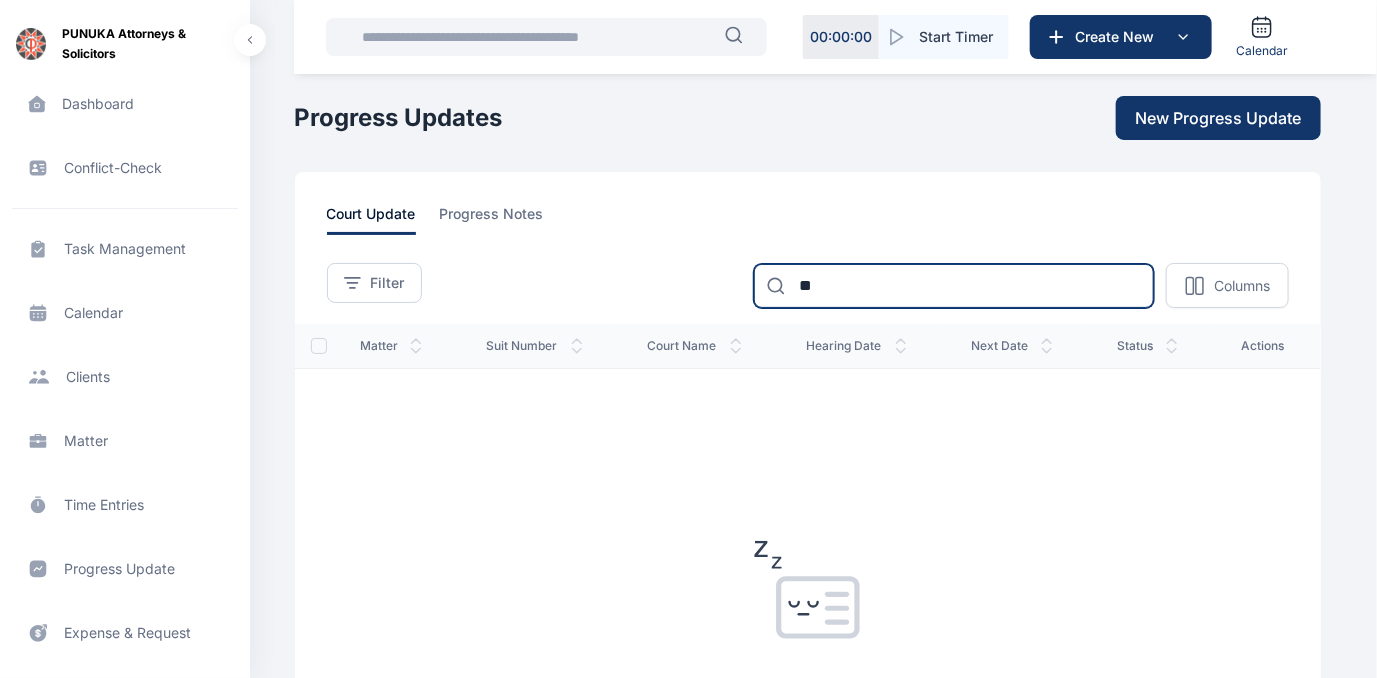 type on "*" 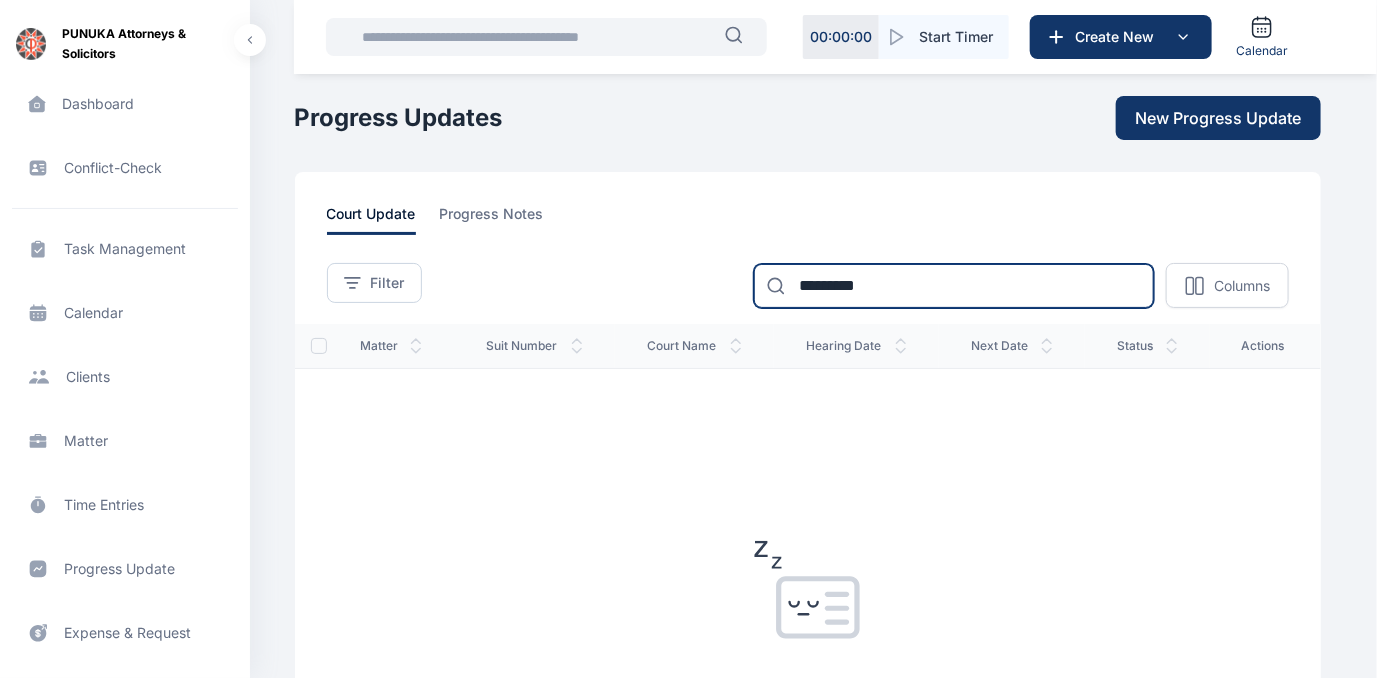 click on "*********" at bounding box center [954, 286] 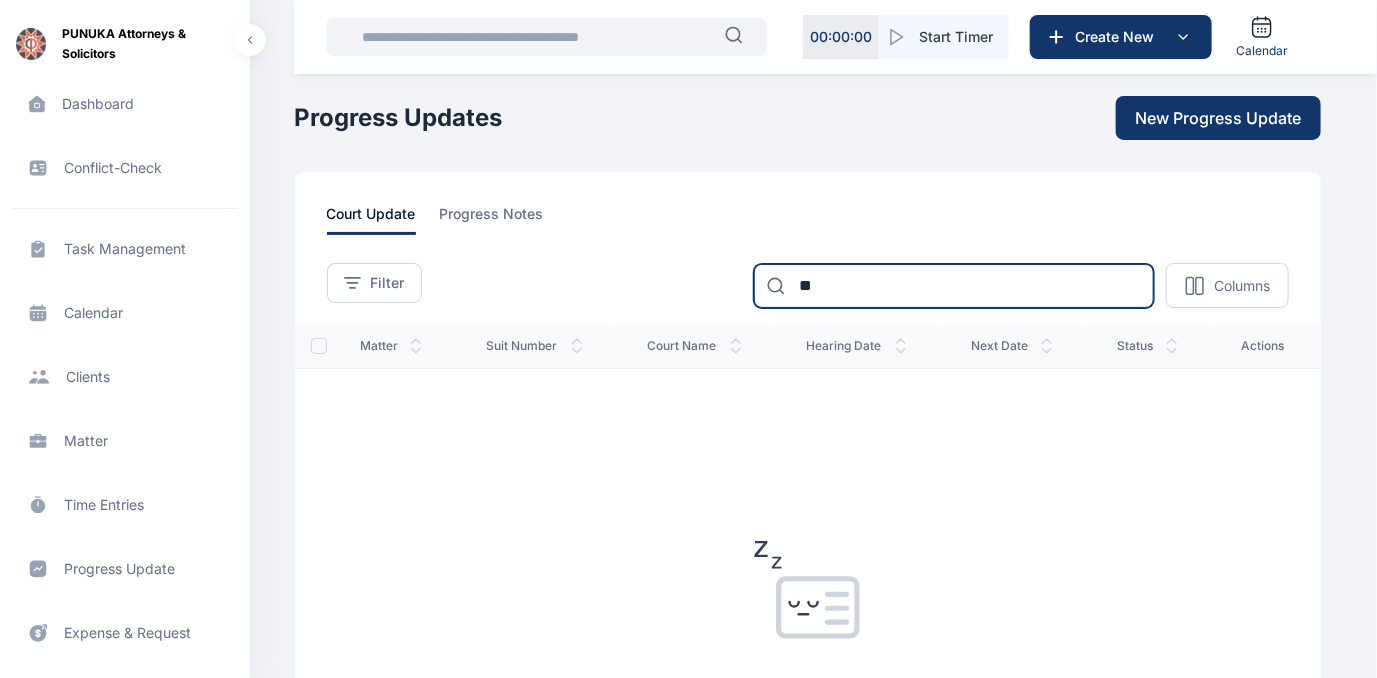 type on "*" 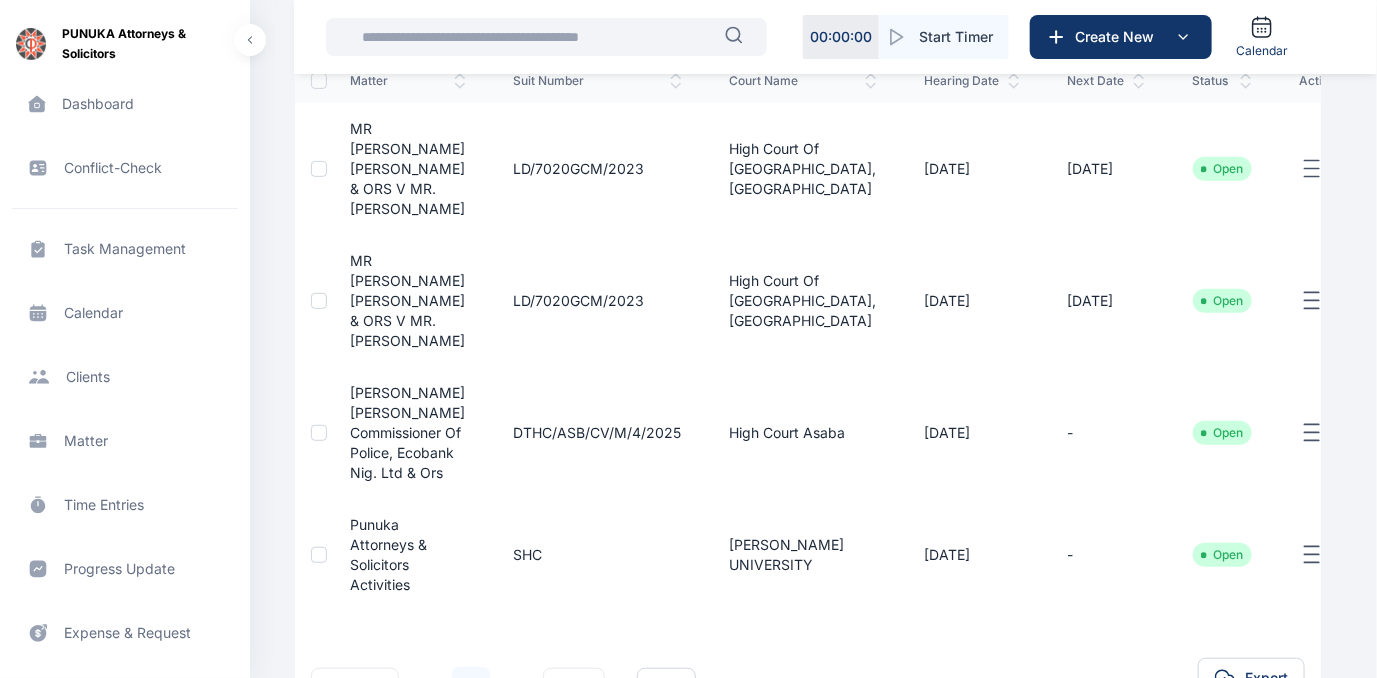 scroll, scrollTop: 269, scrollLeft: 0, axis: vertical 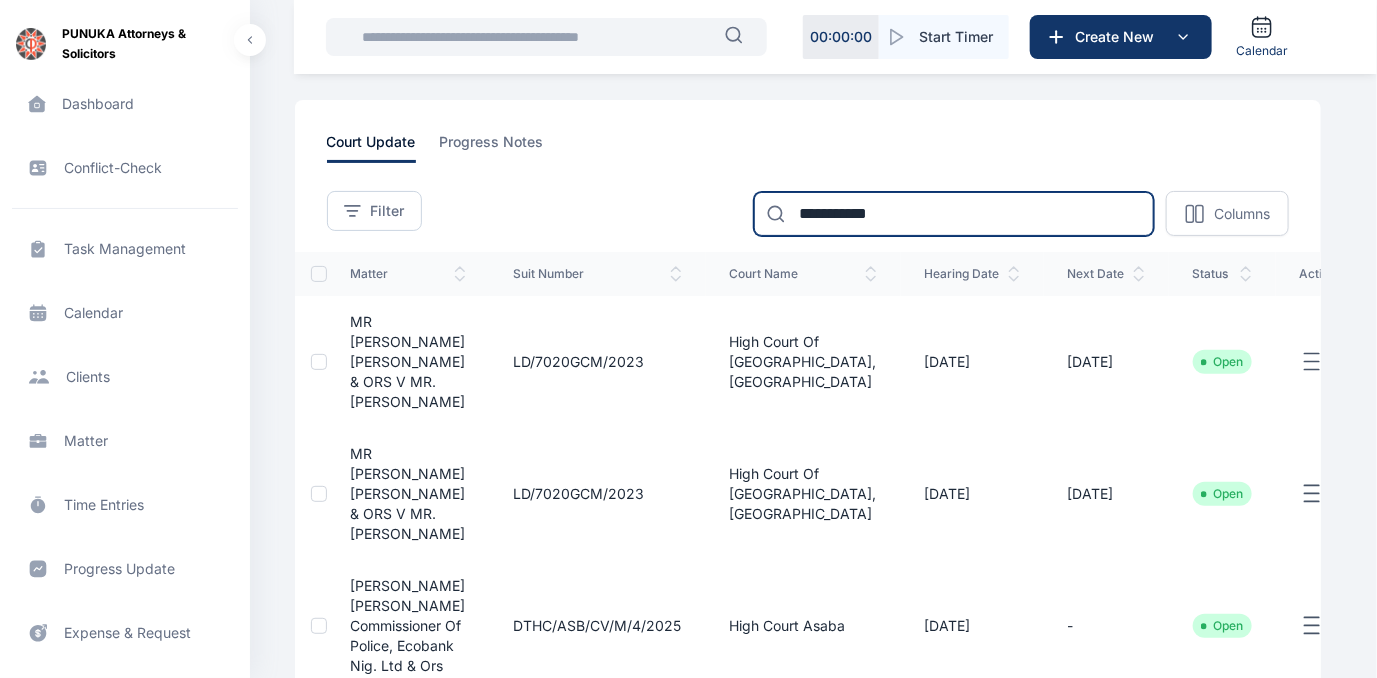 click on "**********" at bounding box center [954, 214] 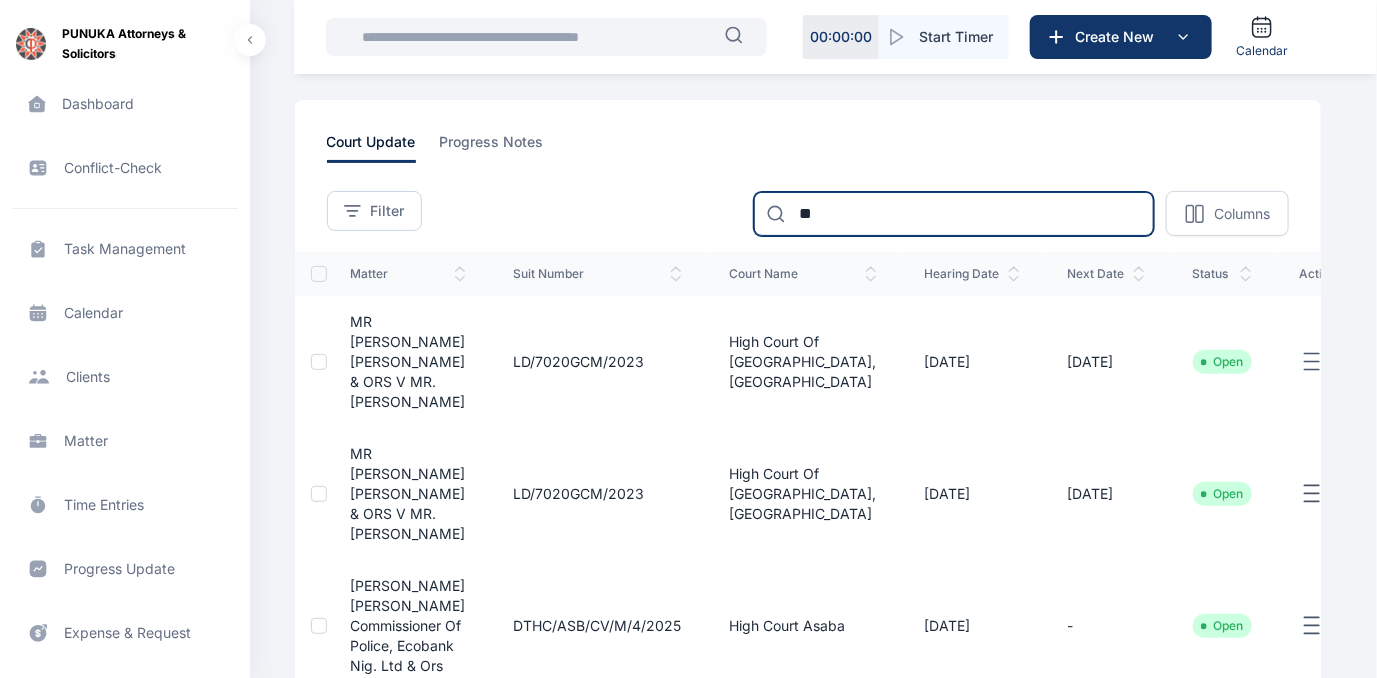 type on "*" 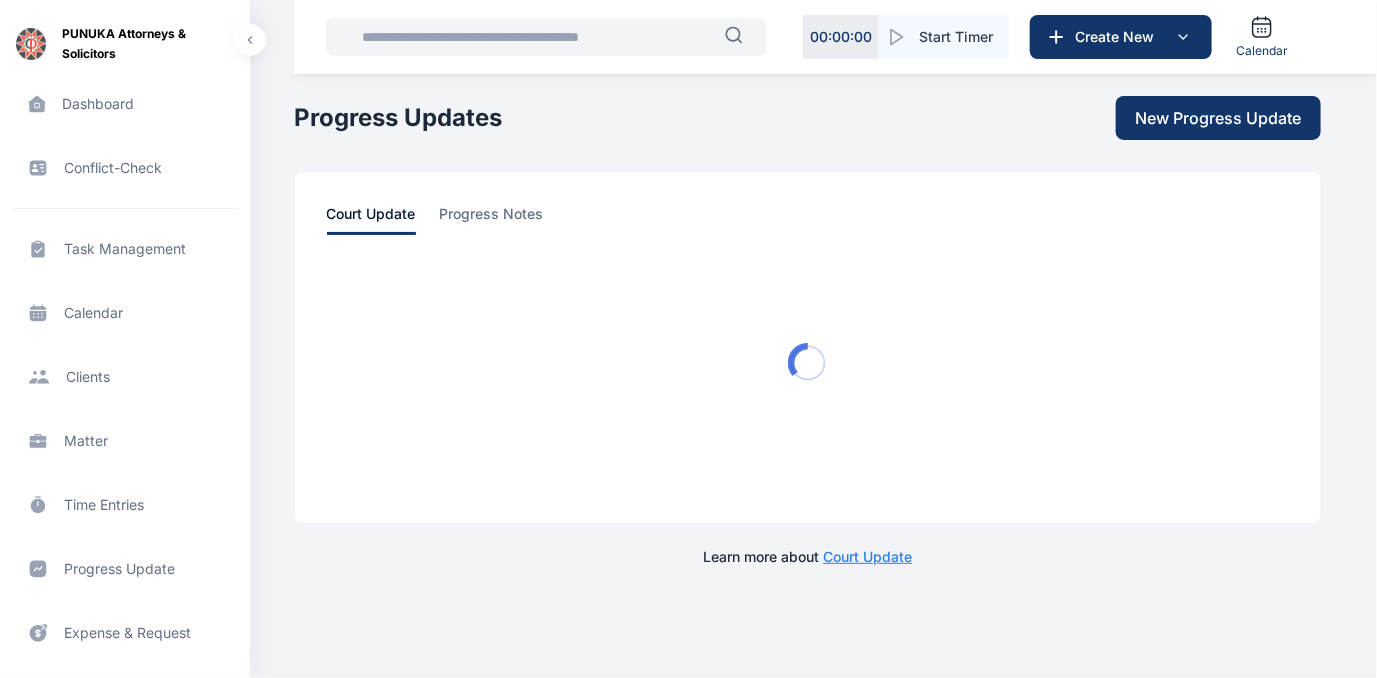 scroll, scrollTop: 0, scrollLeft: 0, axis: both 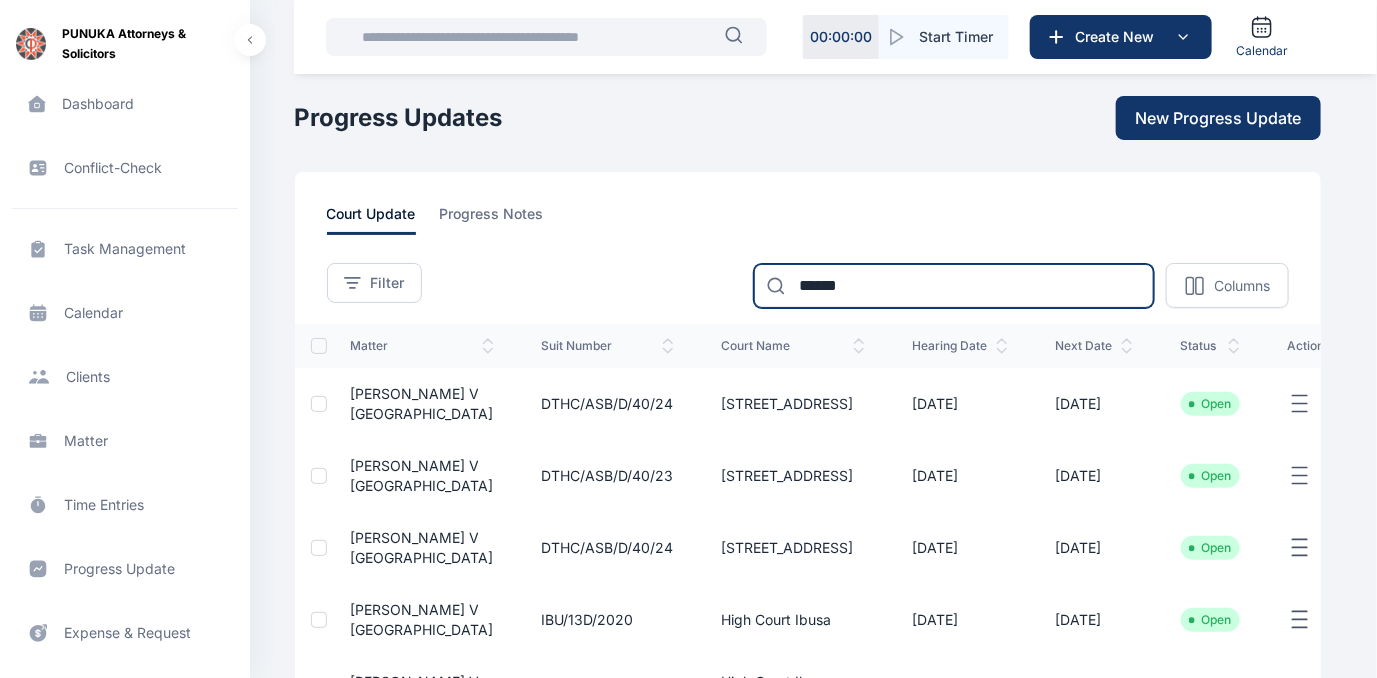 click on "******" at bounding box center (954, 286) 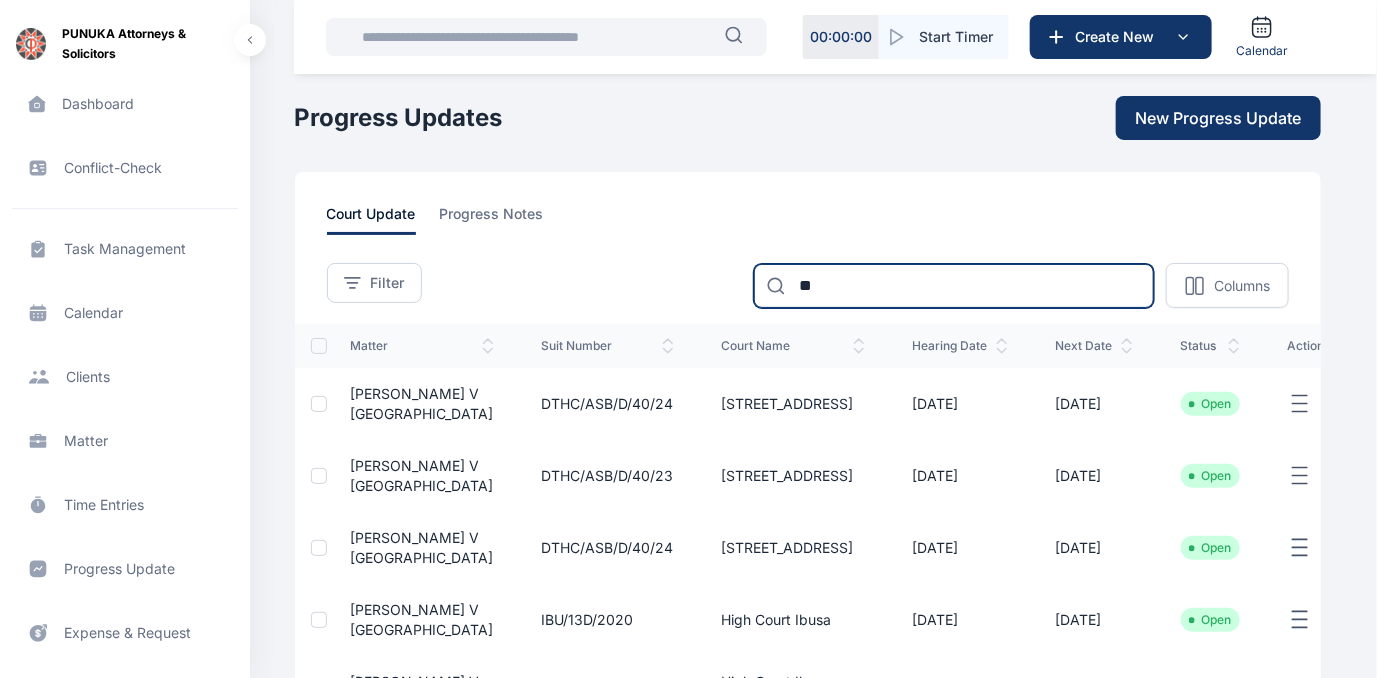 type on "*" 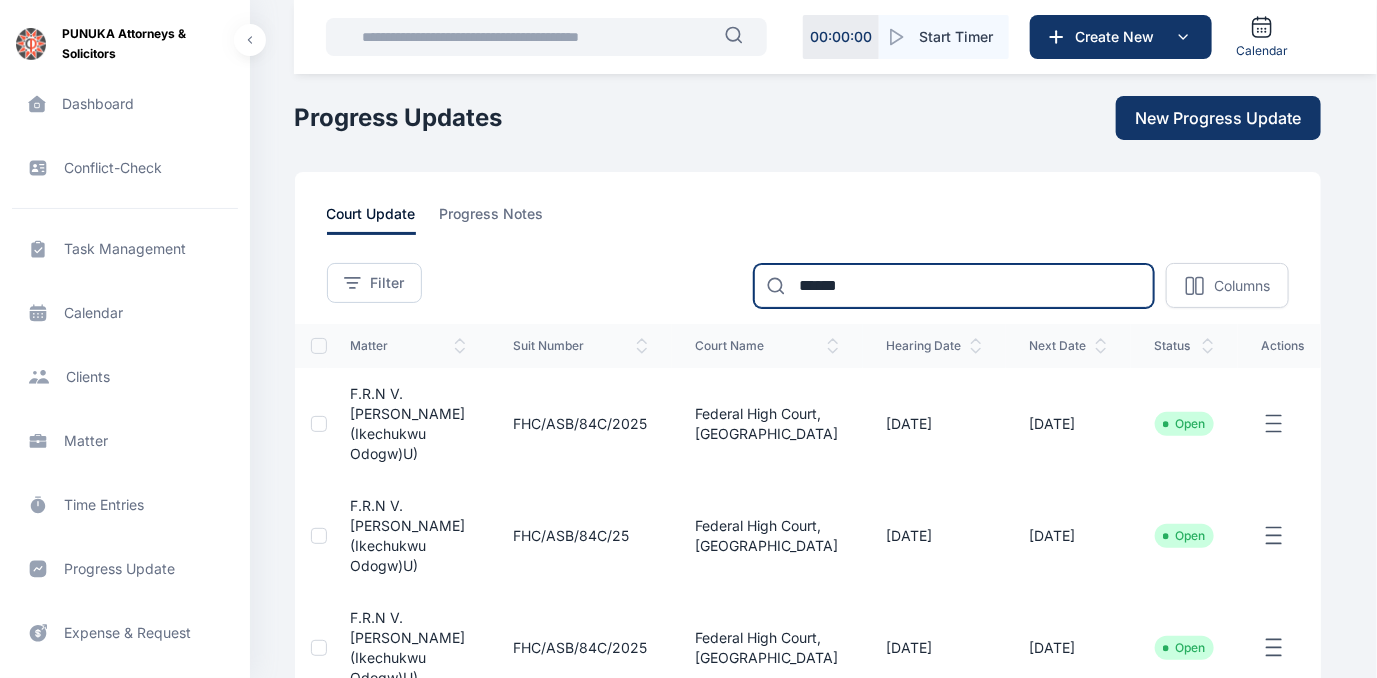 click on "******" at bounding box center (954, 286) 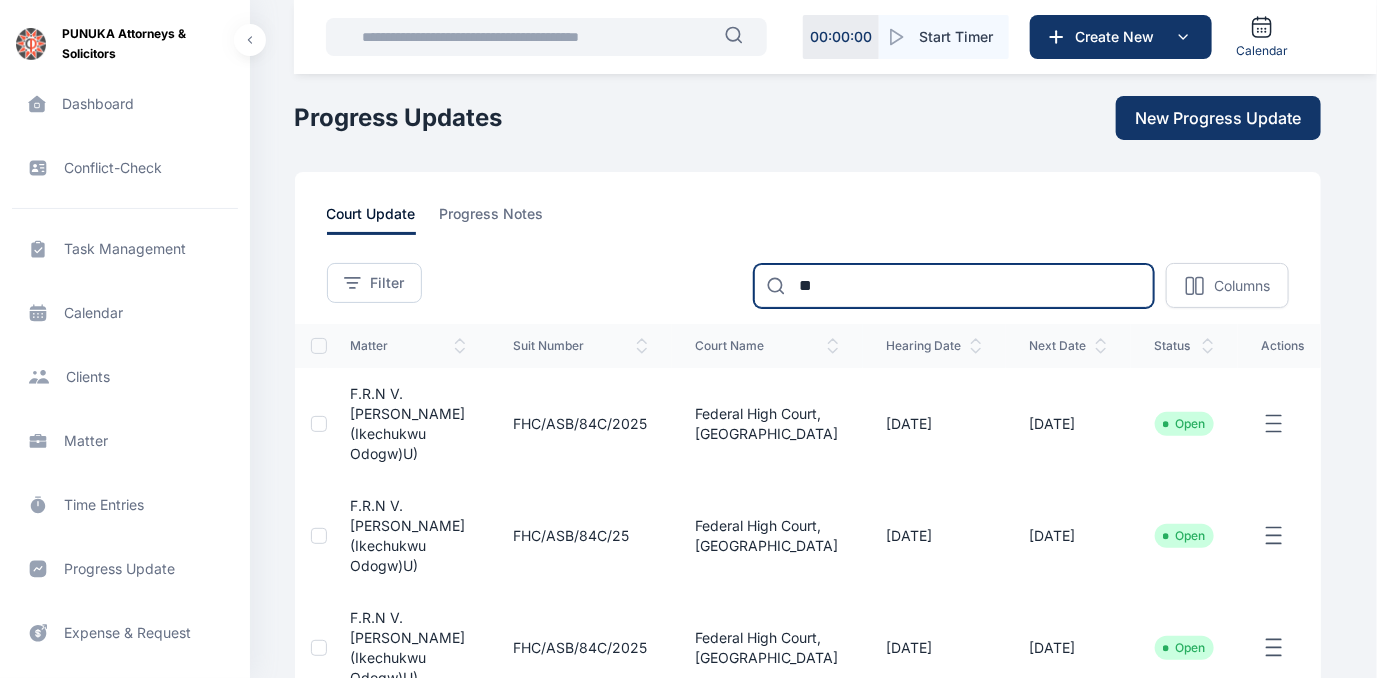 type on "*" 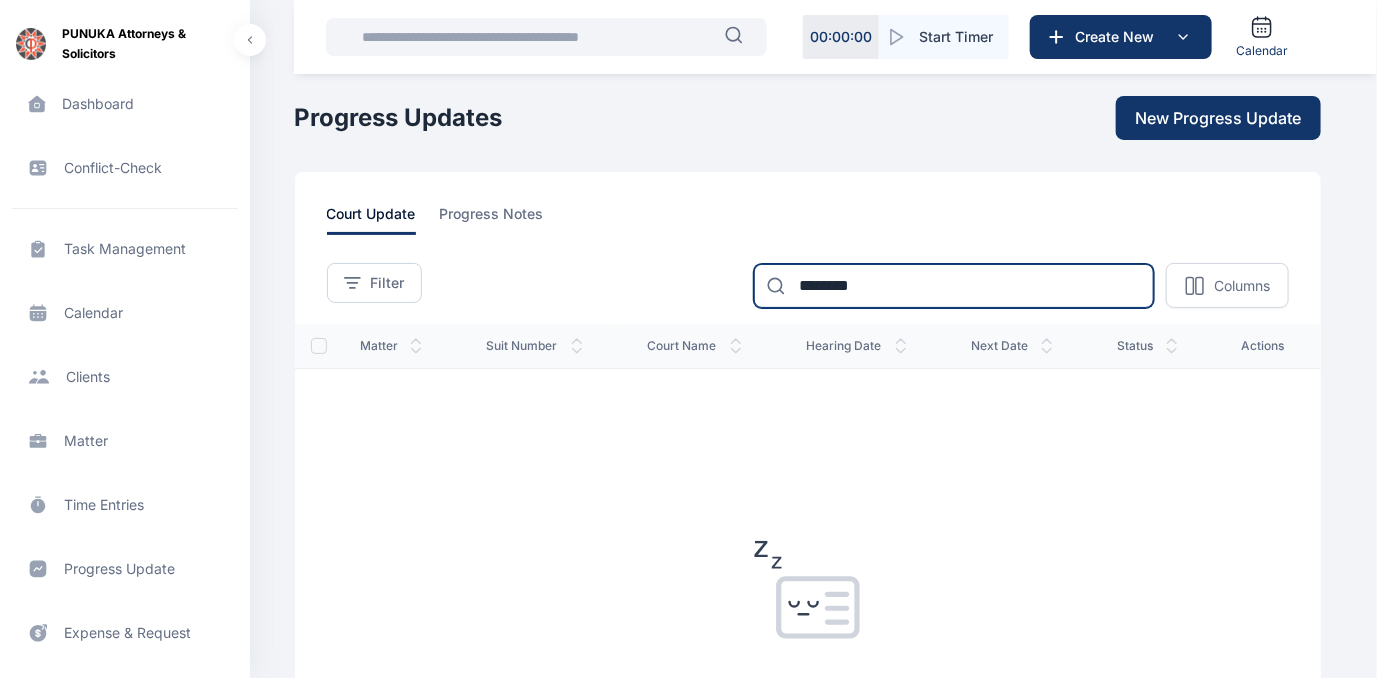 click on "********" at bounding box center [954, 286] 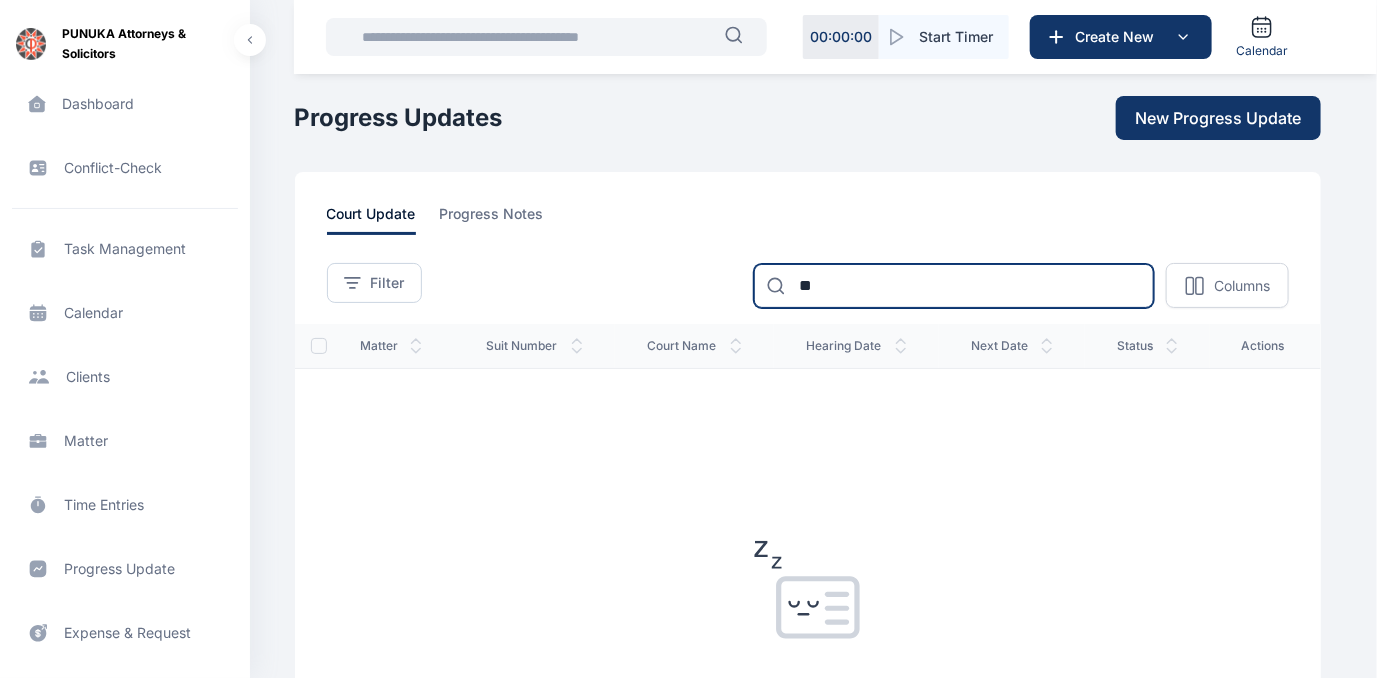 type on "*" 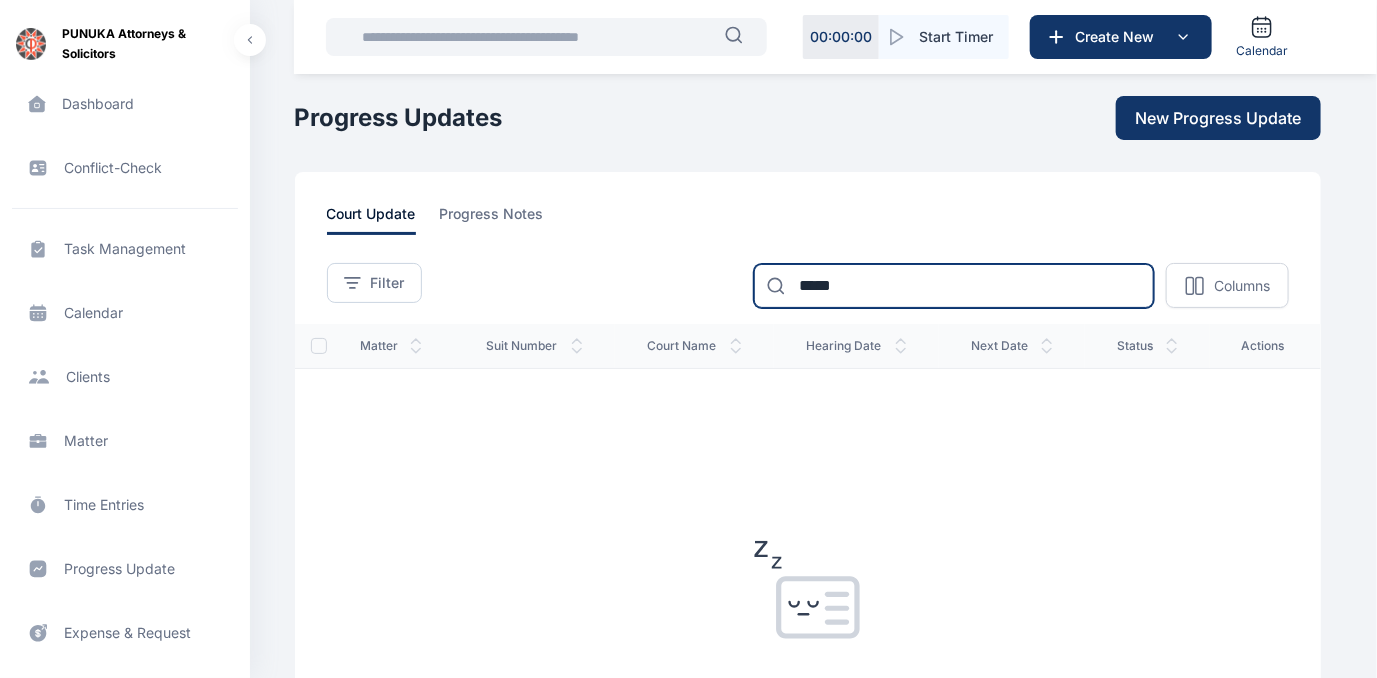 click on "*****" at bounding box center [954, 286] 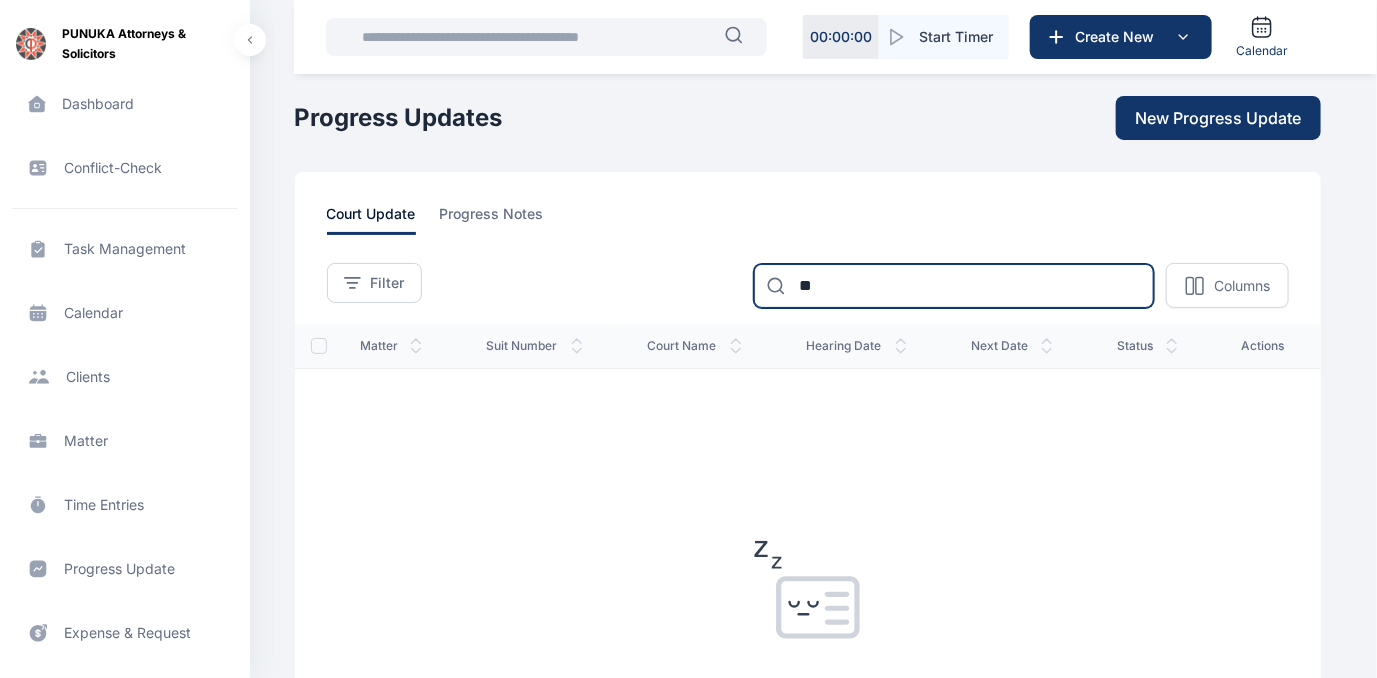 type on "*" 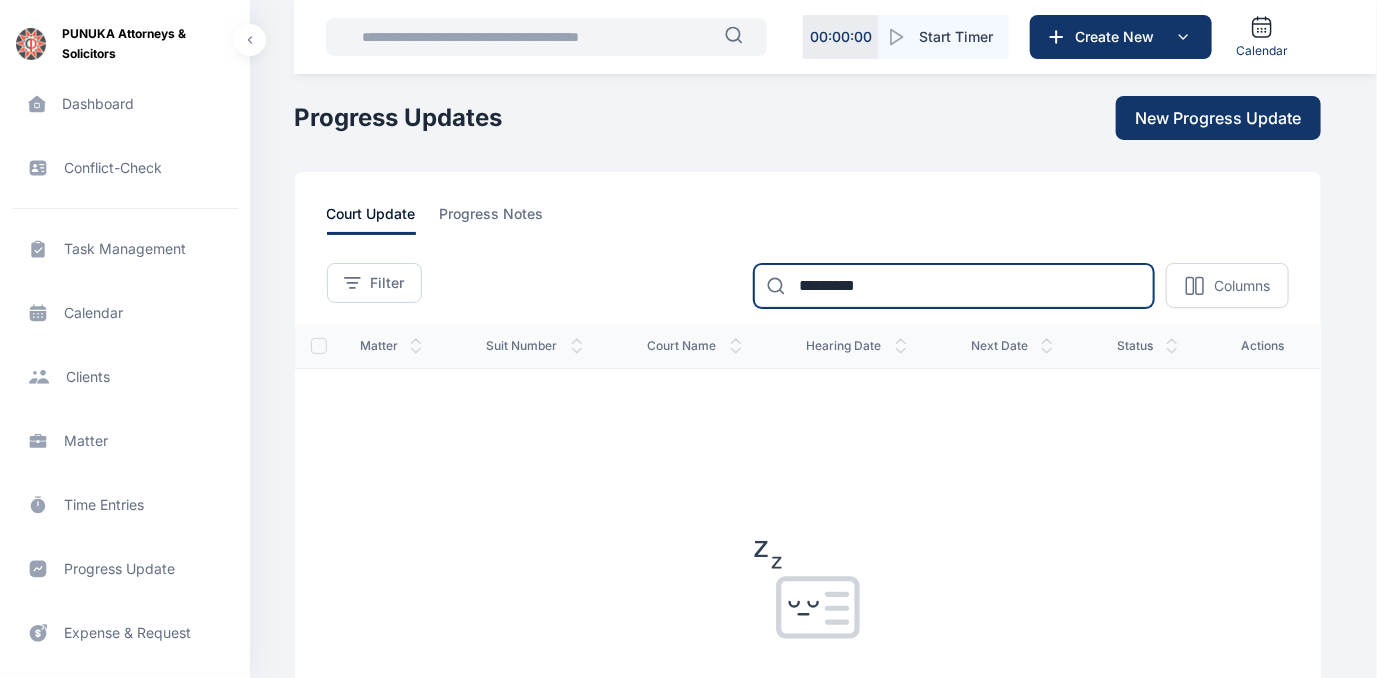 click on "*********" at bounding box center (954, 286) 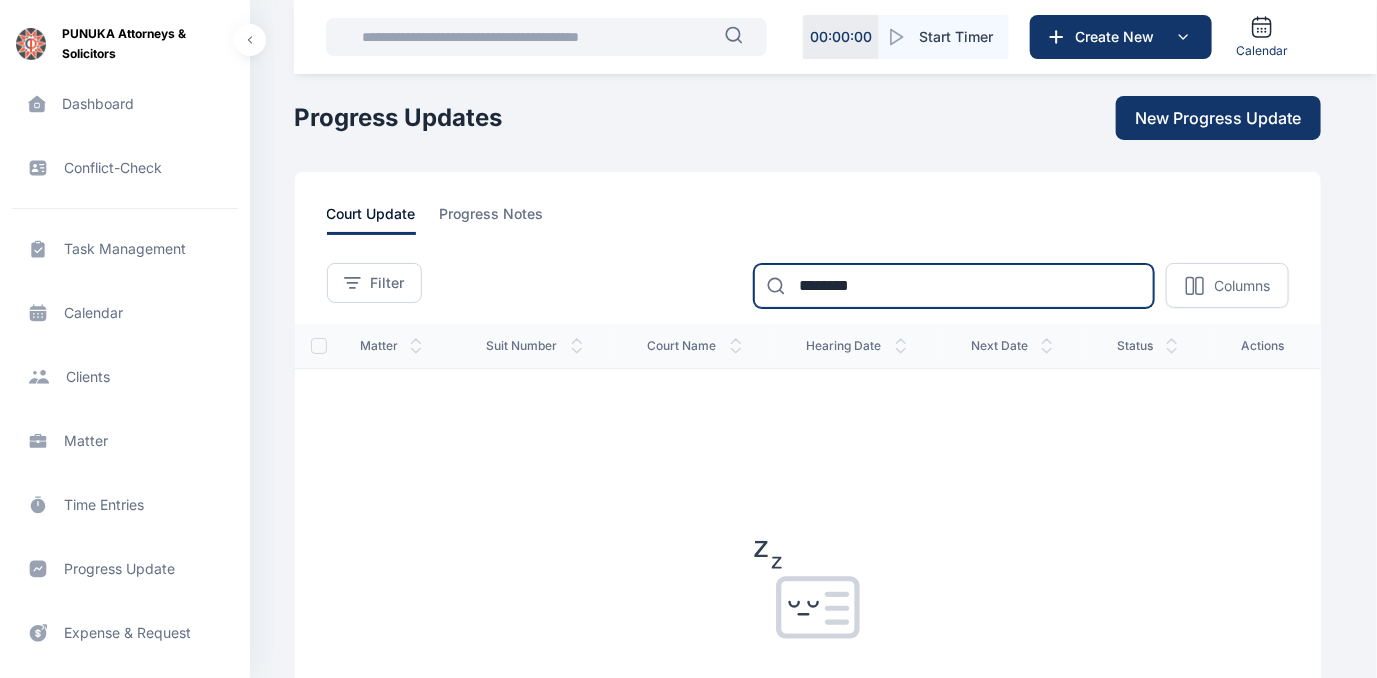 click on "********" at bounding box center (954, 286) 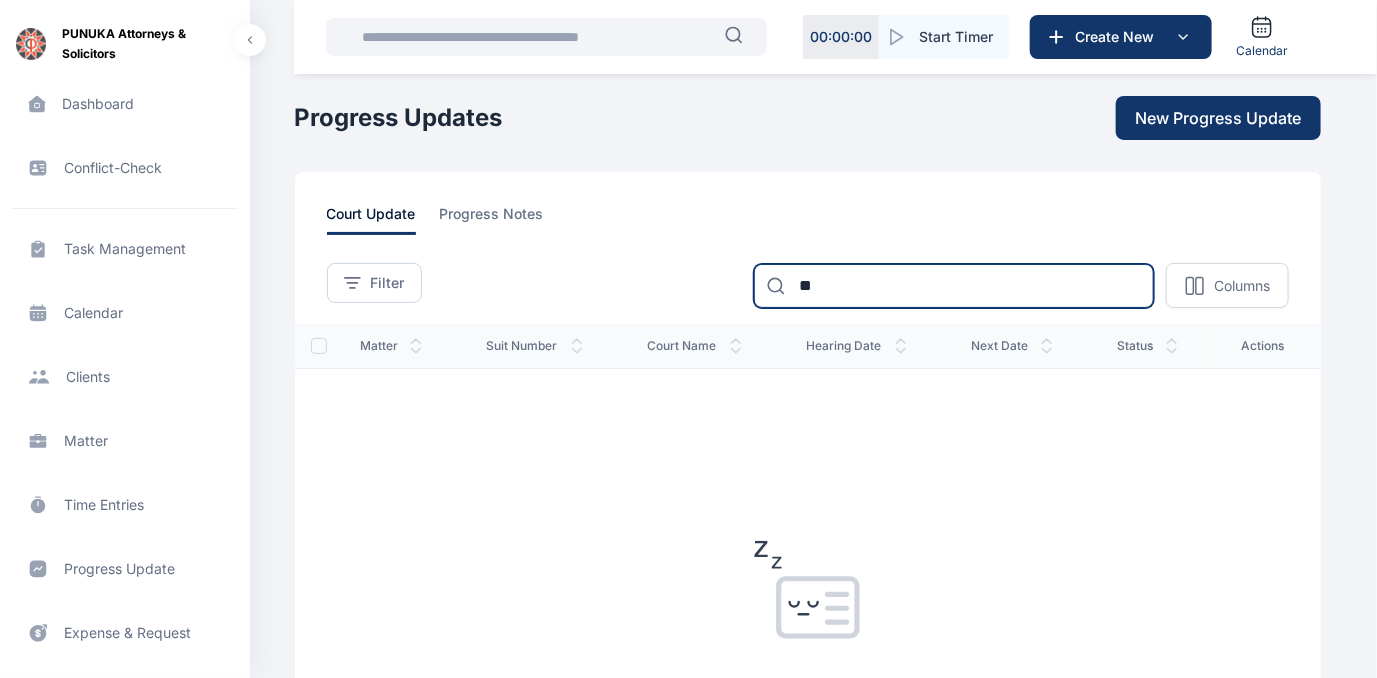 type on "*" 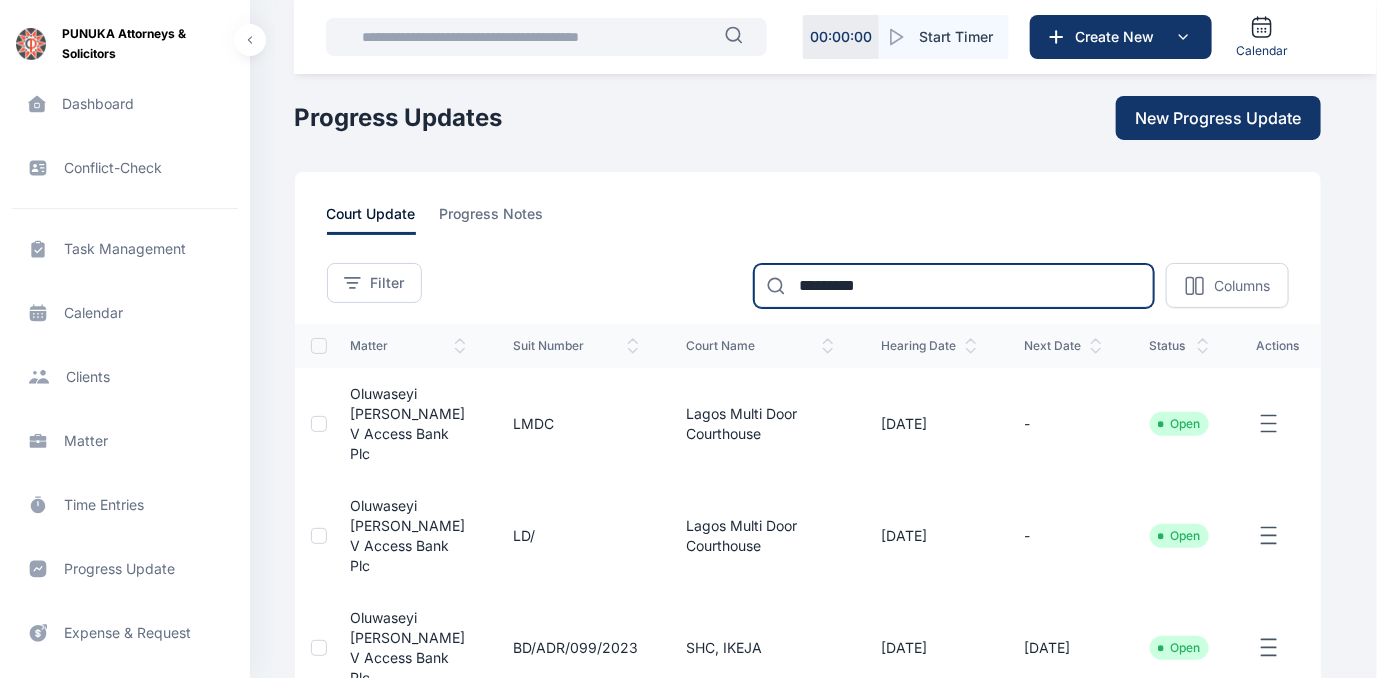 click on "*********" at bounding box center [954, 286] 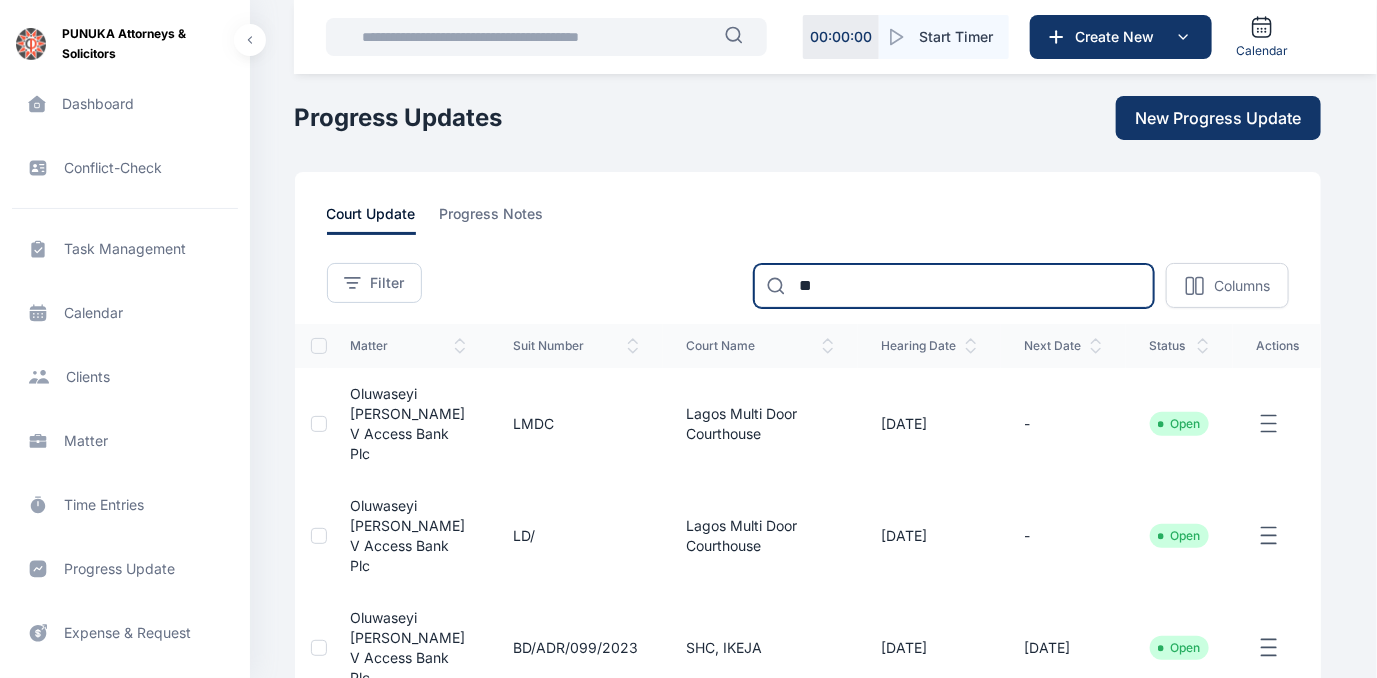 type on "*" 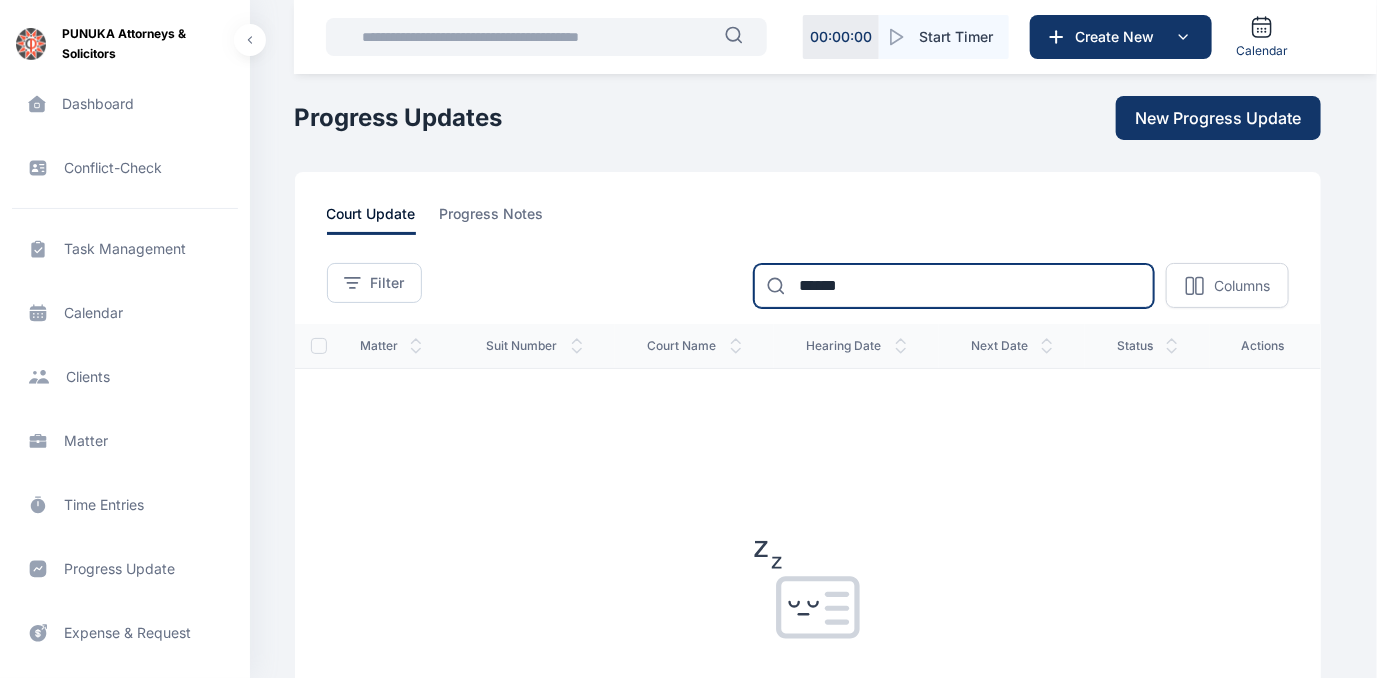 click on "******" at bounding box center (954, 286) 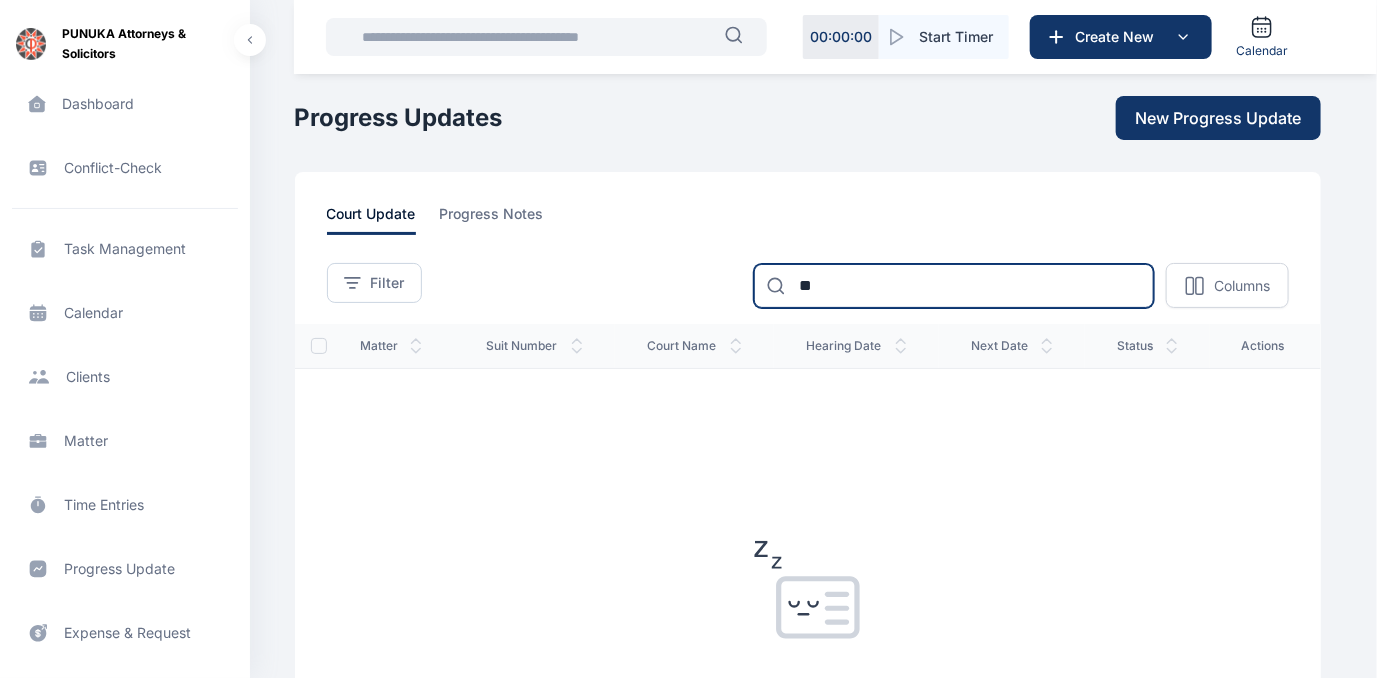 type on "*" 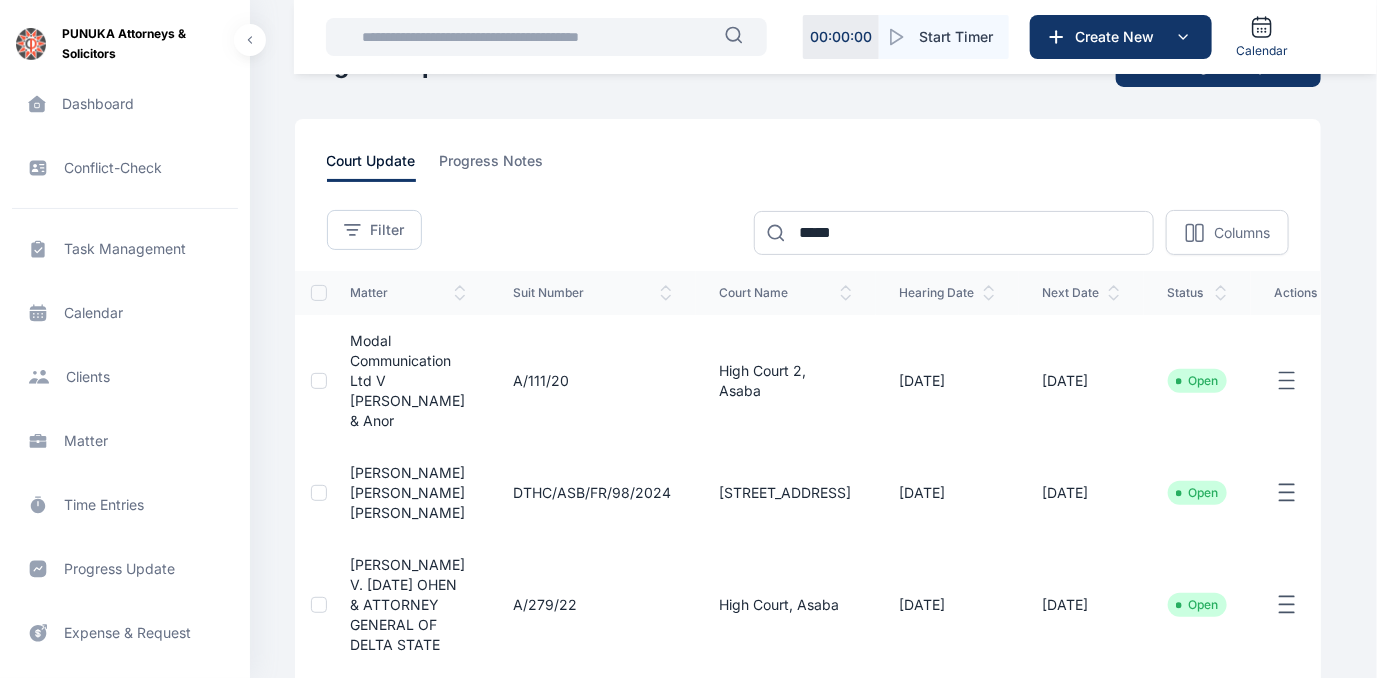 scroll, scrollTop: 0, scrollLeft: 0, axis: both 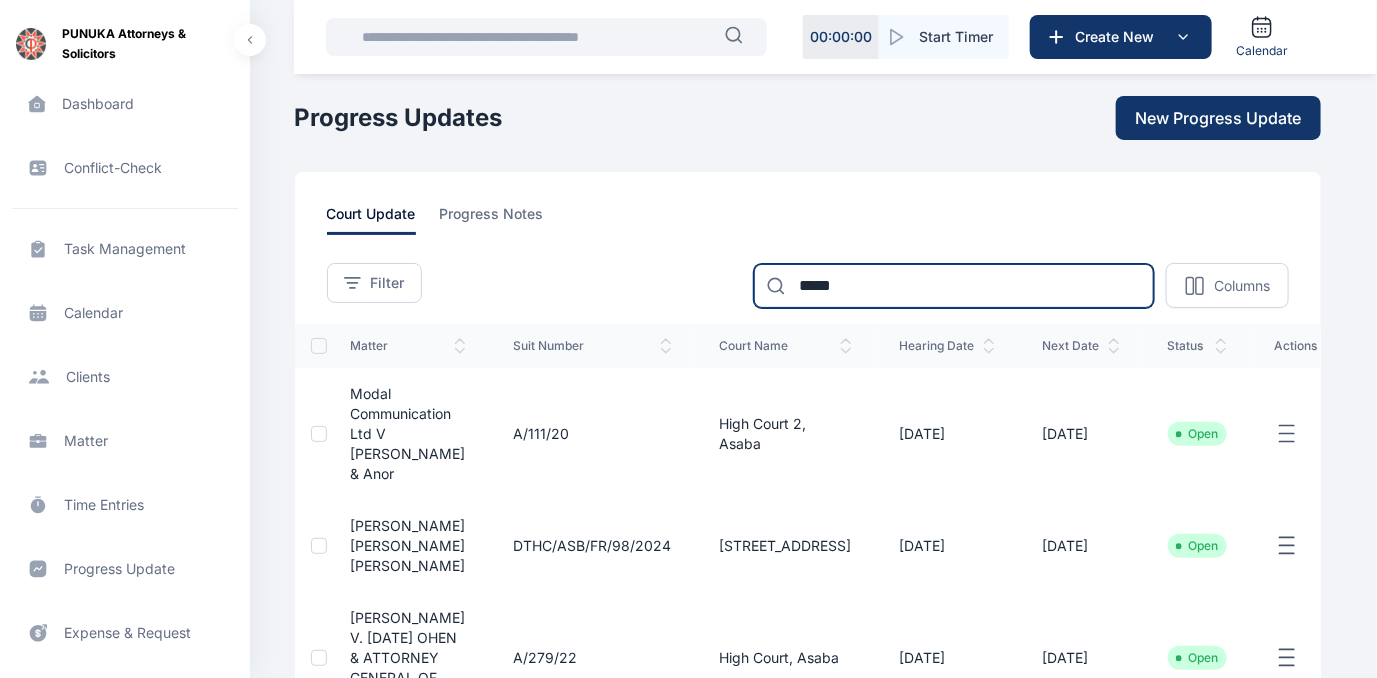 click on "*****" at bounding box center [954, 286] 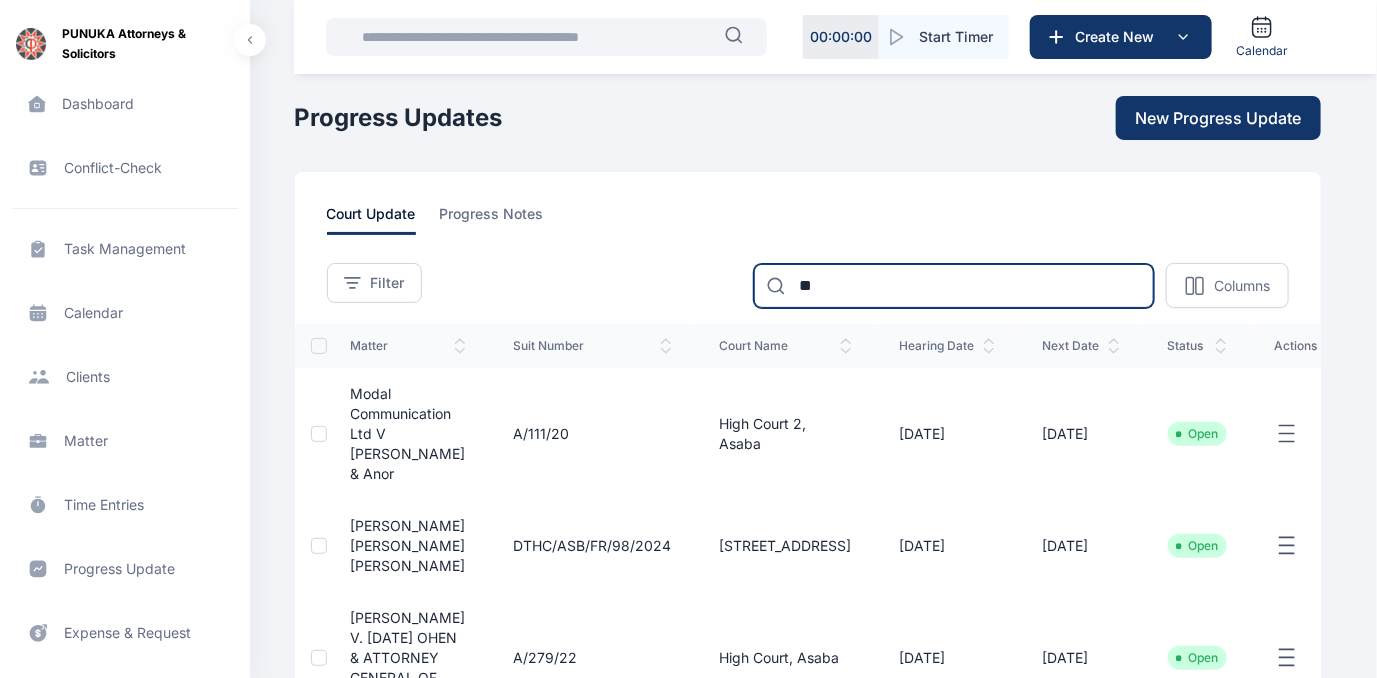 type on "*" 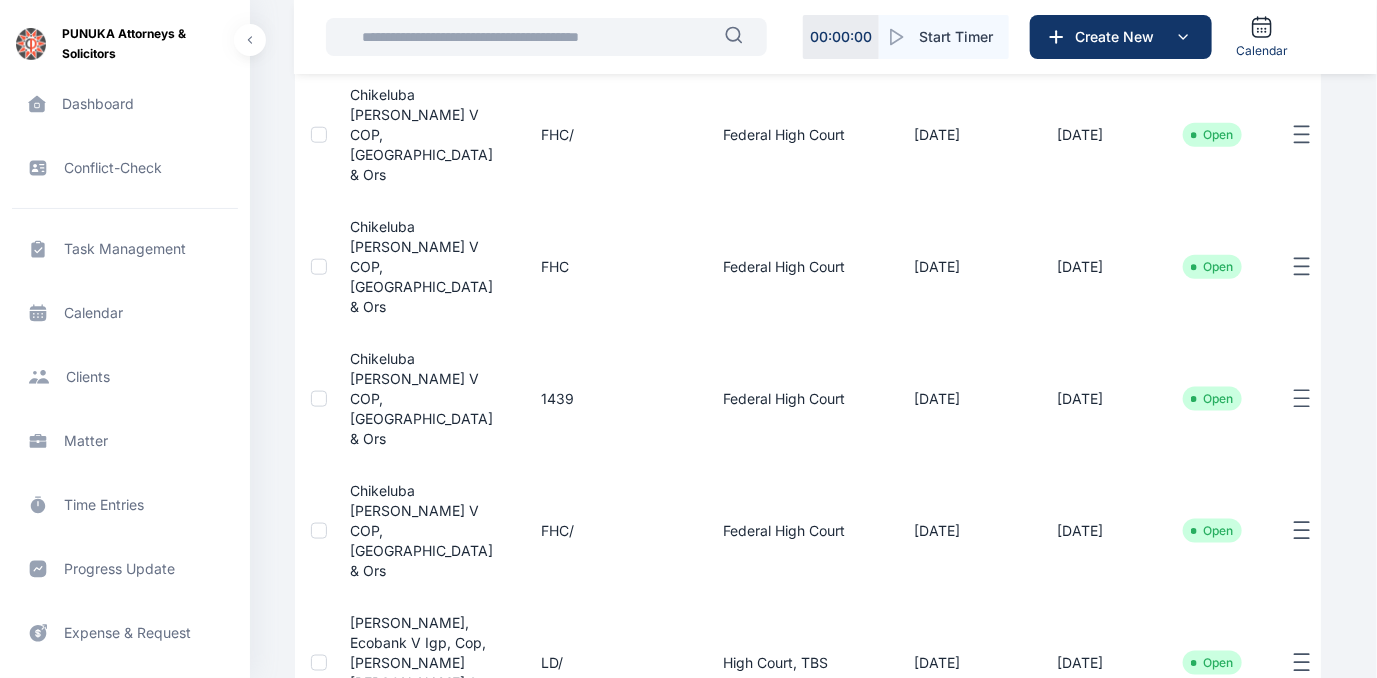 scroll, scrollTop: 773, scrollLeft: 0, axis: vertical 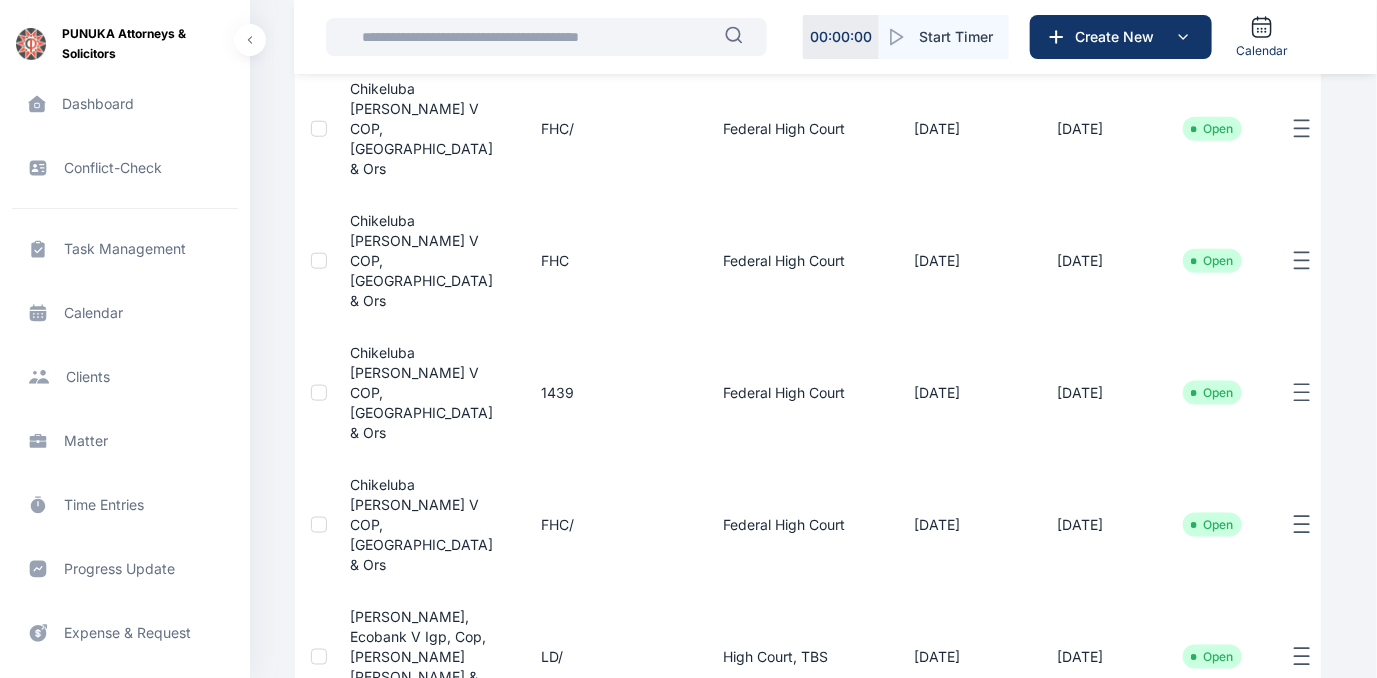 click on "2" at bounding box center (519, 930) 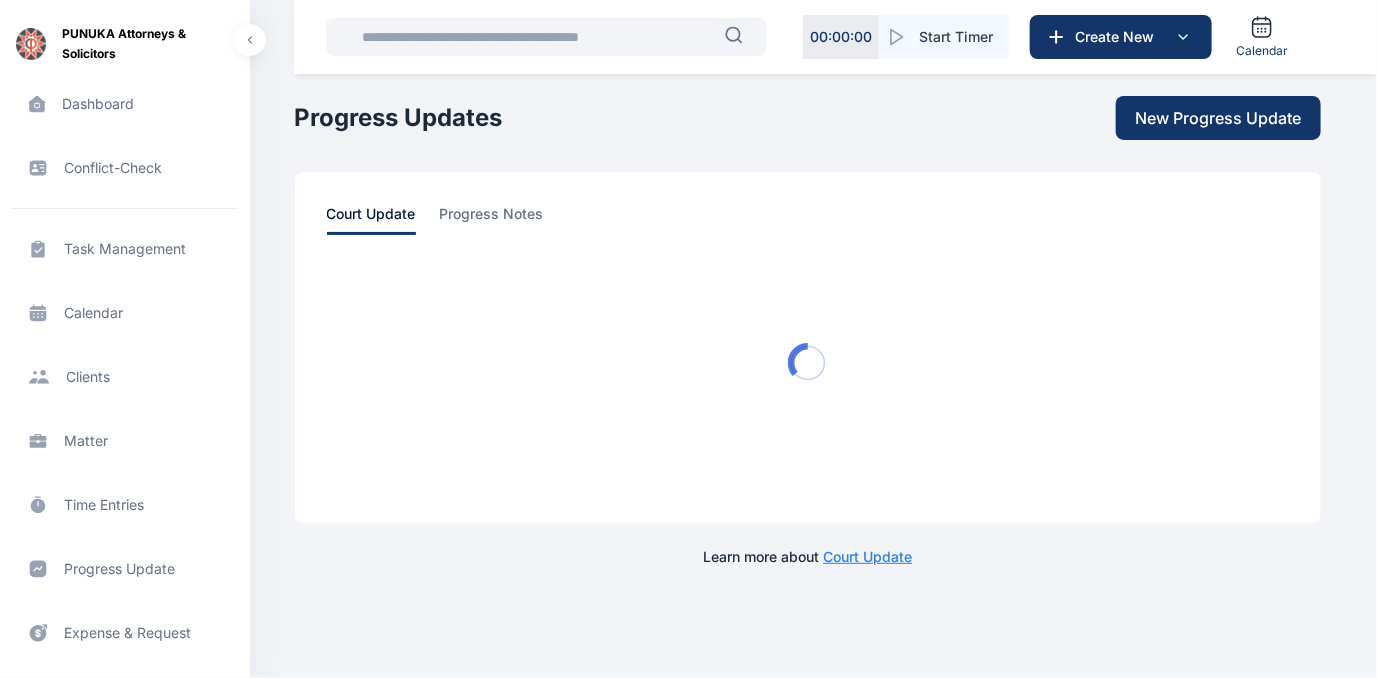 scroll, scrollTop: 0, scrollLeft: 0, axis: both 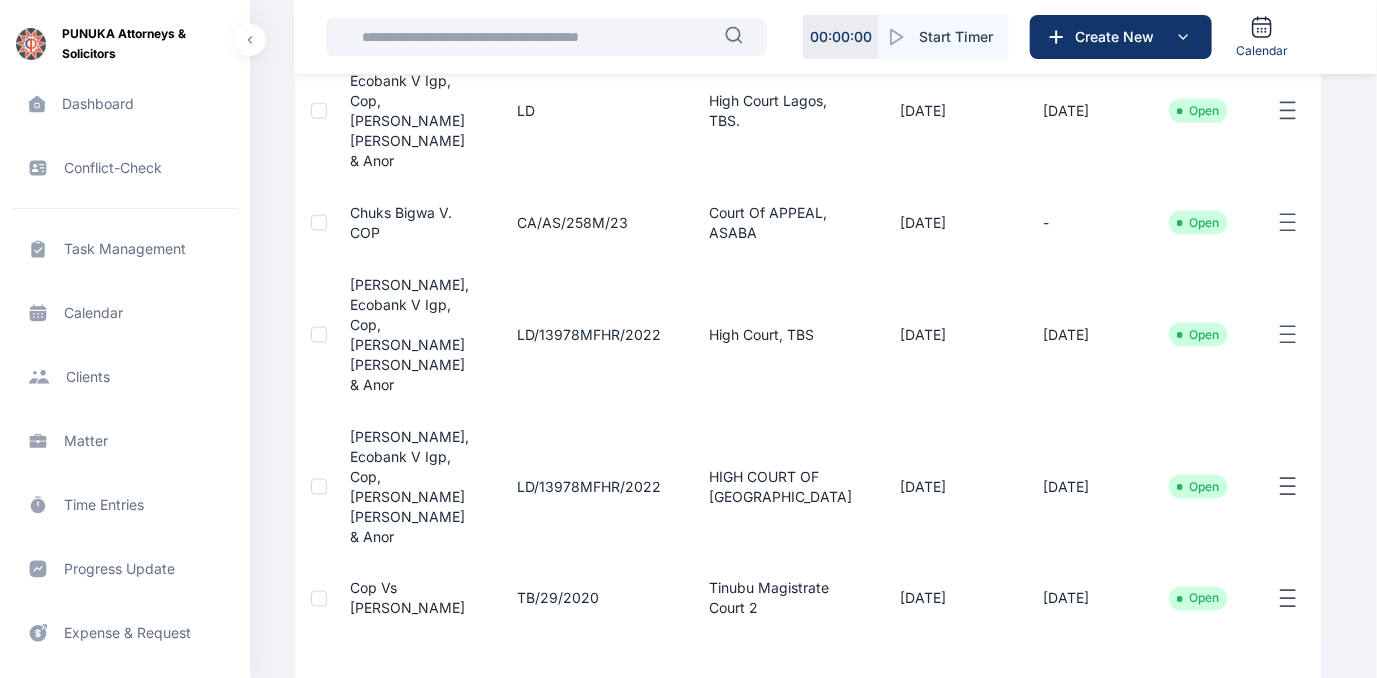 click on "3" at bounding box center (567, 710) 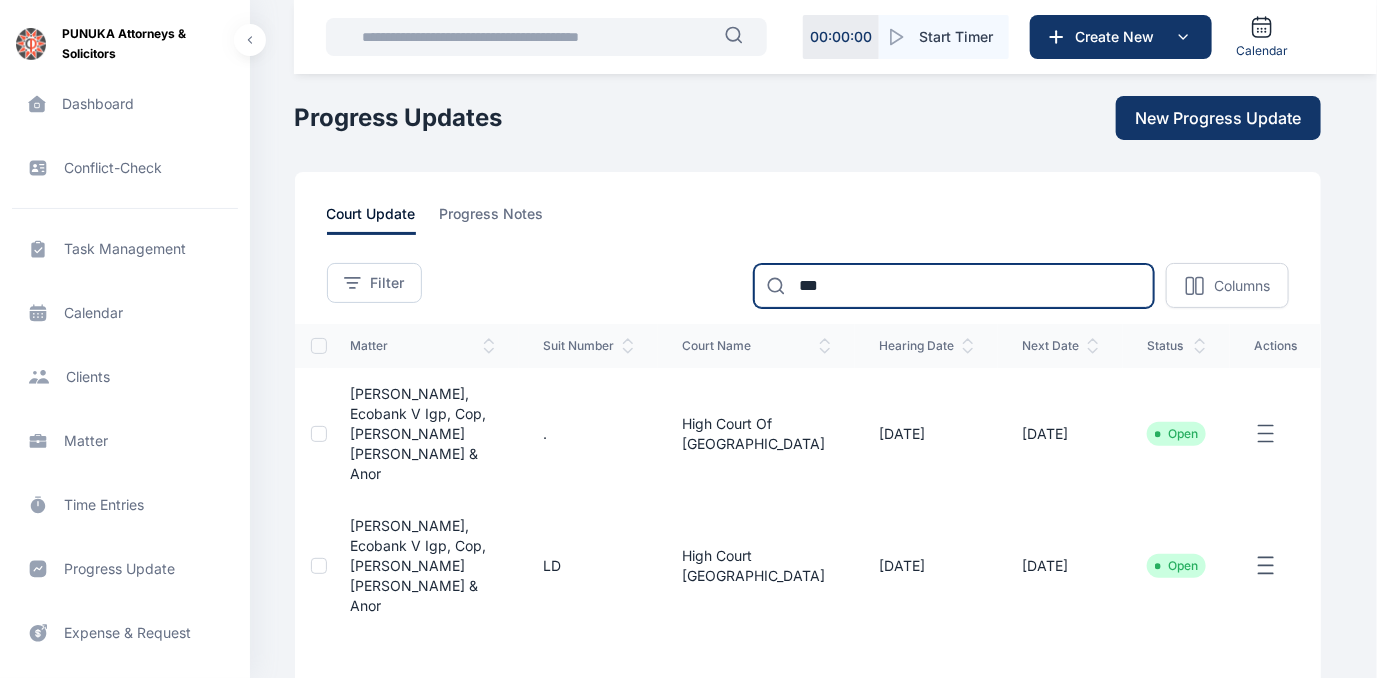 click on "***" at bounding box center (954, 286) 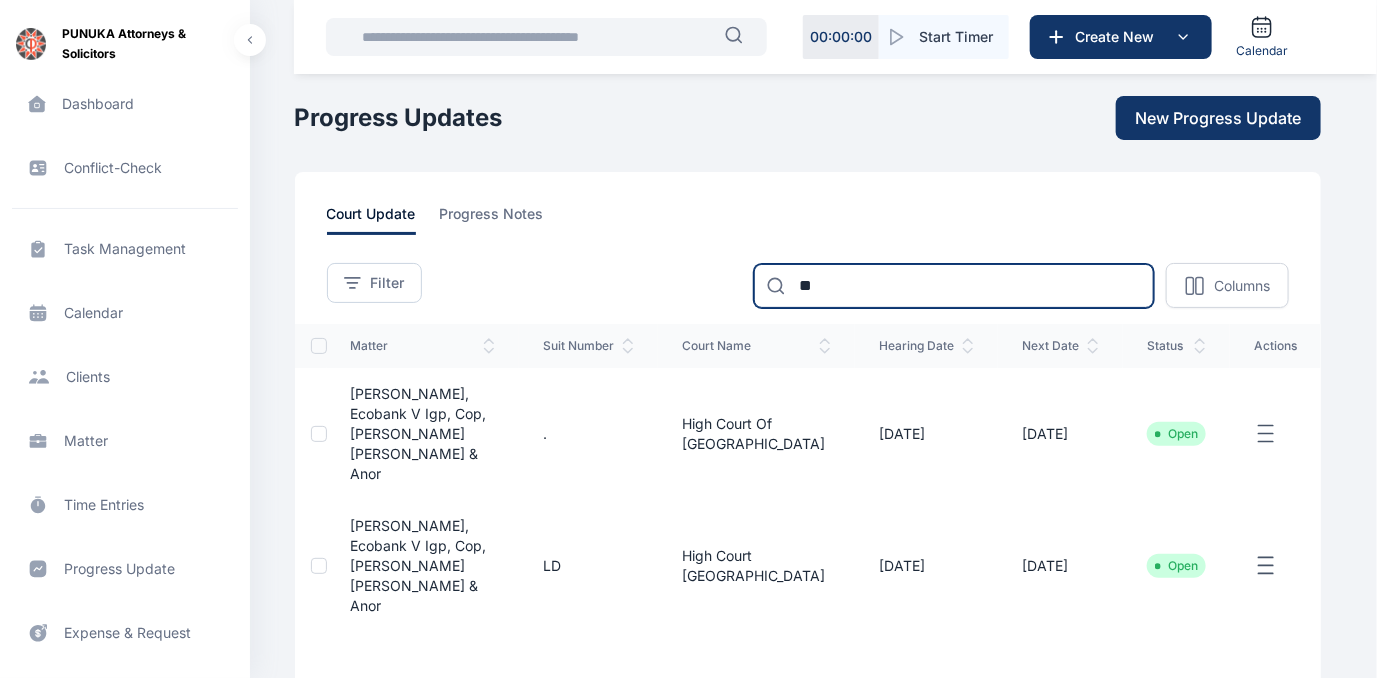 type on "*" 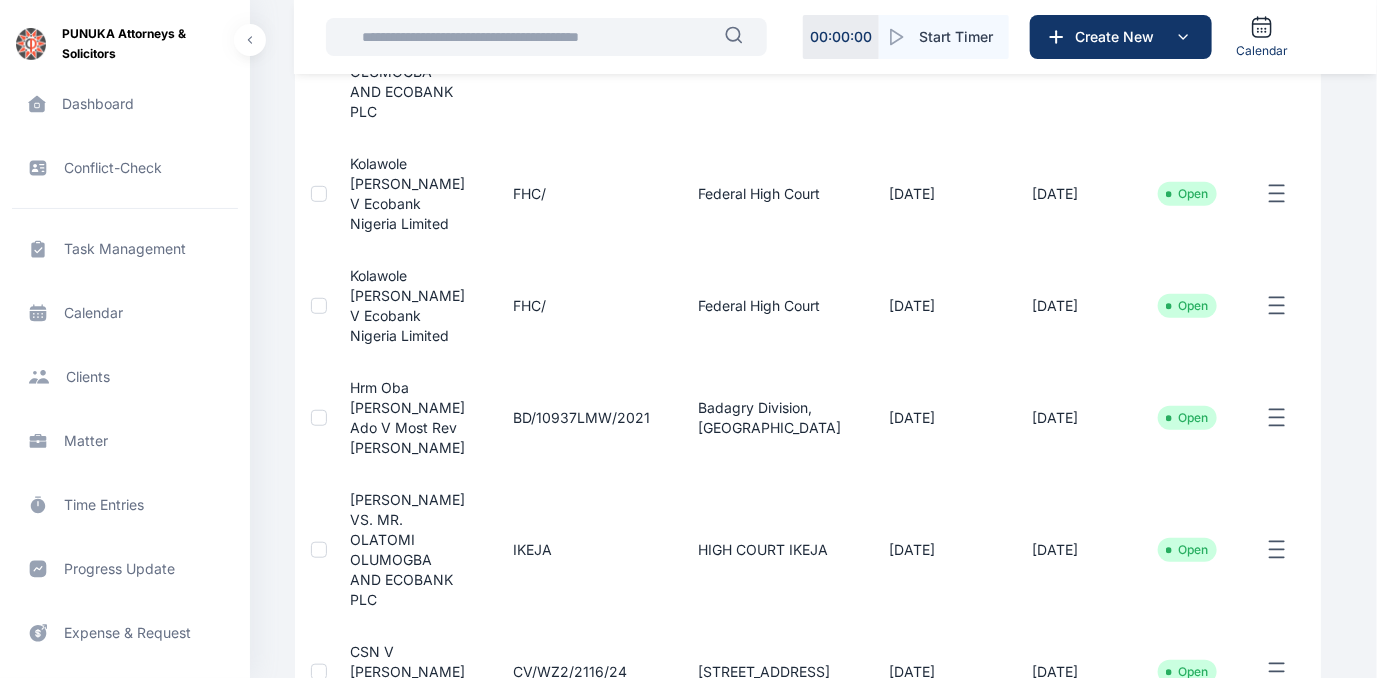 scroll, scrollTop: 379, scrollLeft: 0, axis: vertical 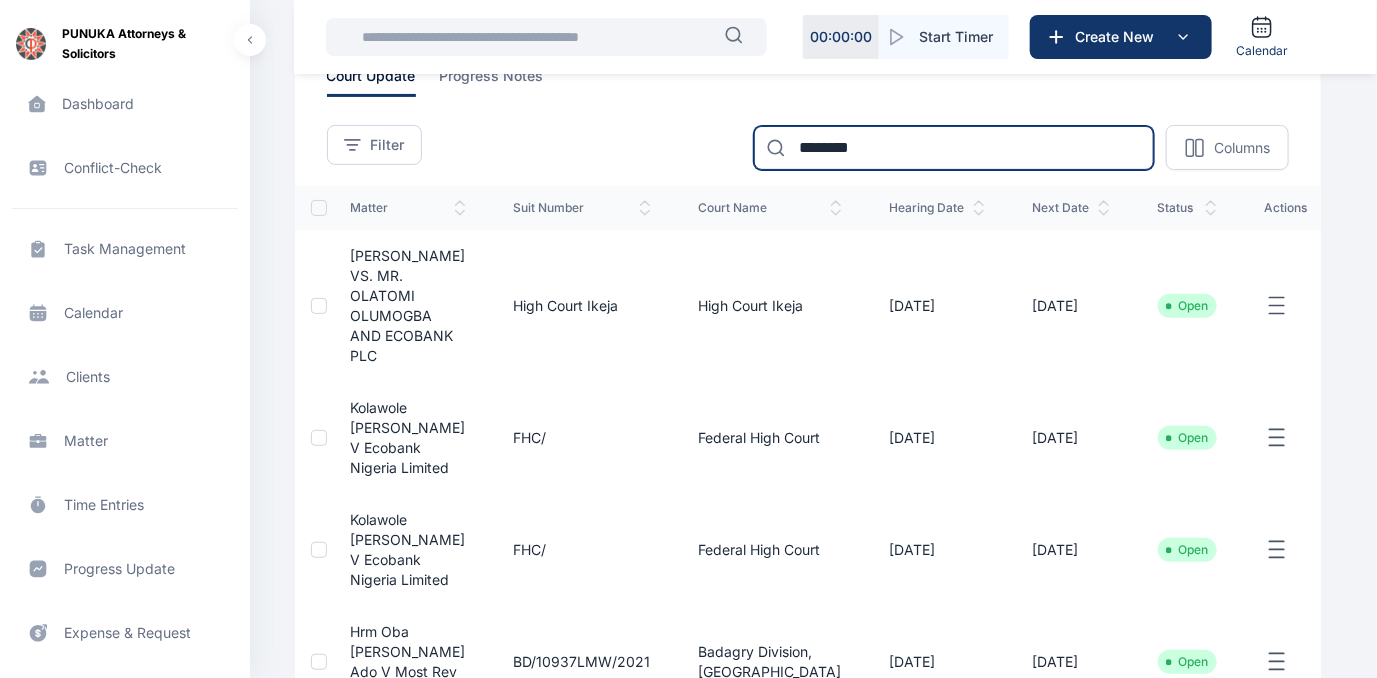 click on "********" at bounding box center [954, 148] 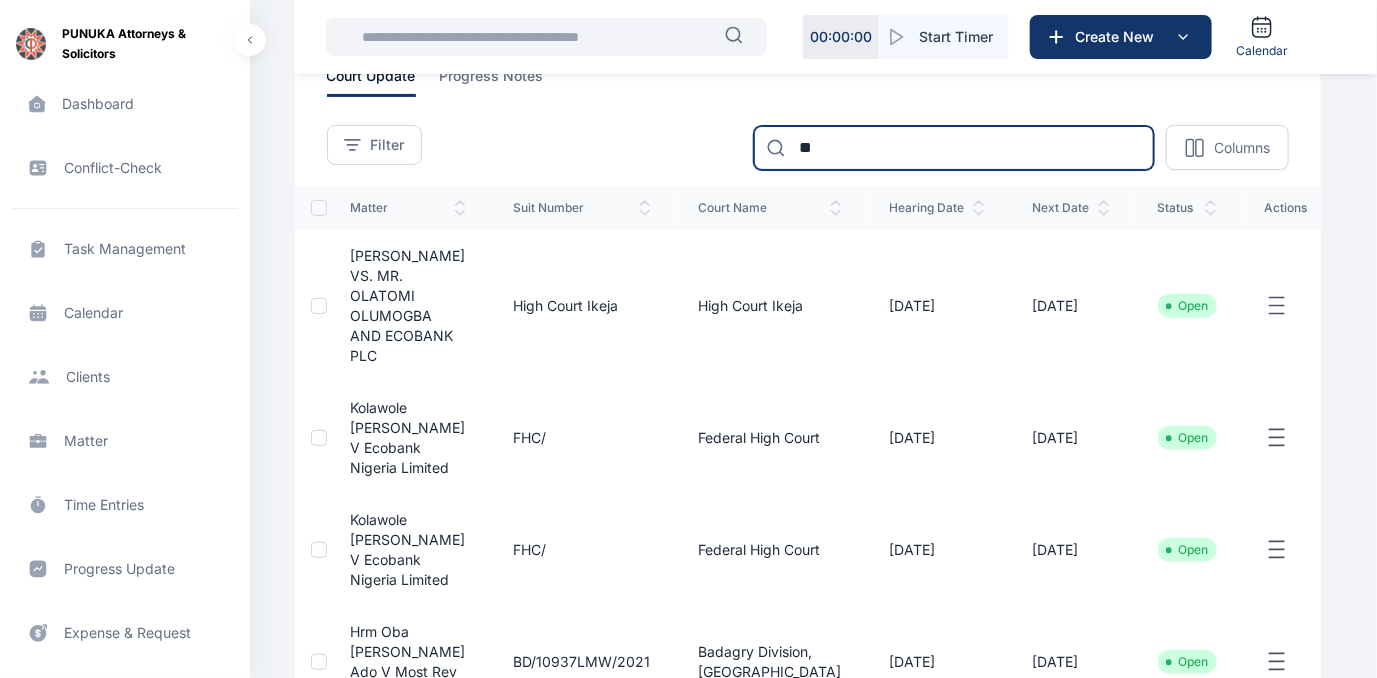 type on "*" 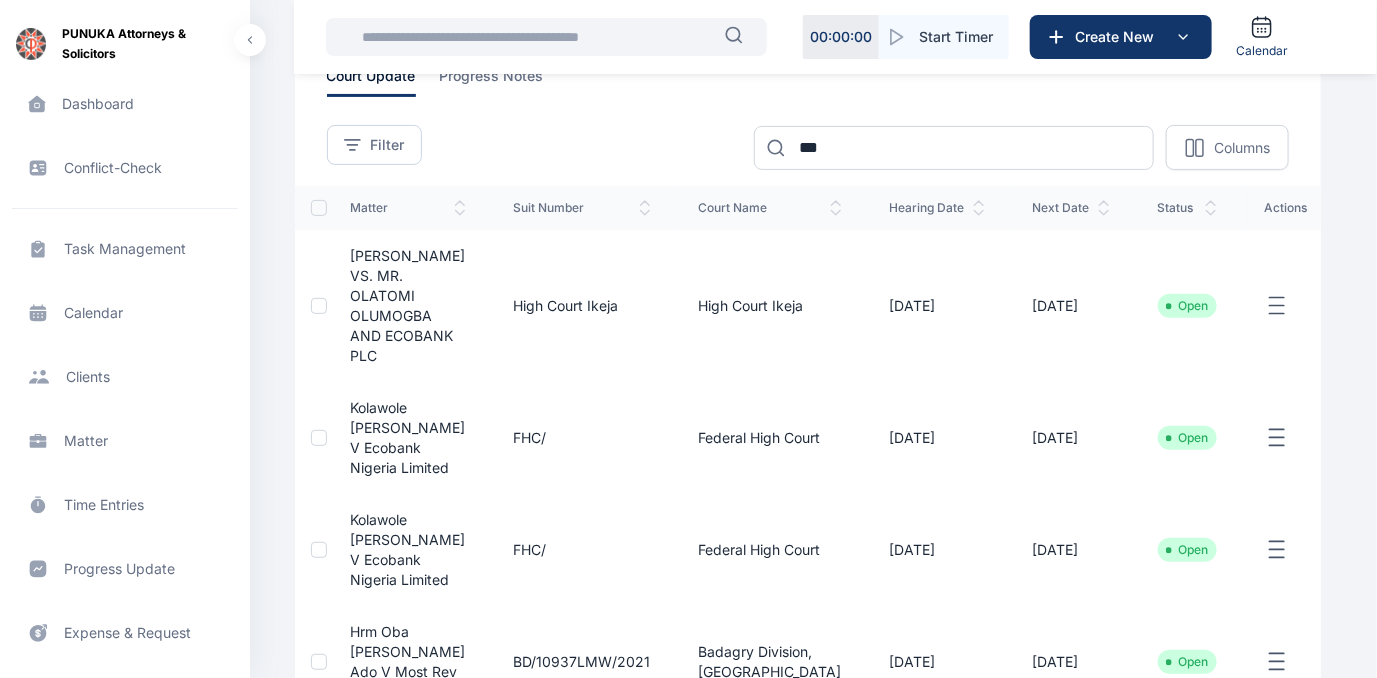 scroll, scrollTop: 0, scrollLeft: 0, axis: both 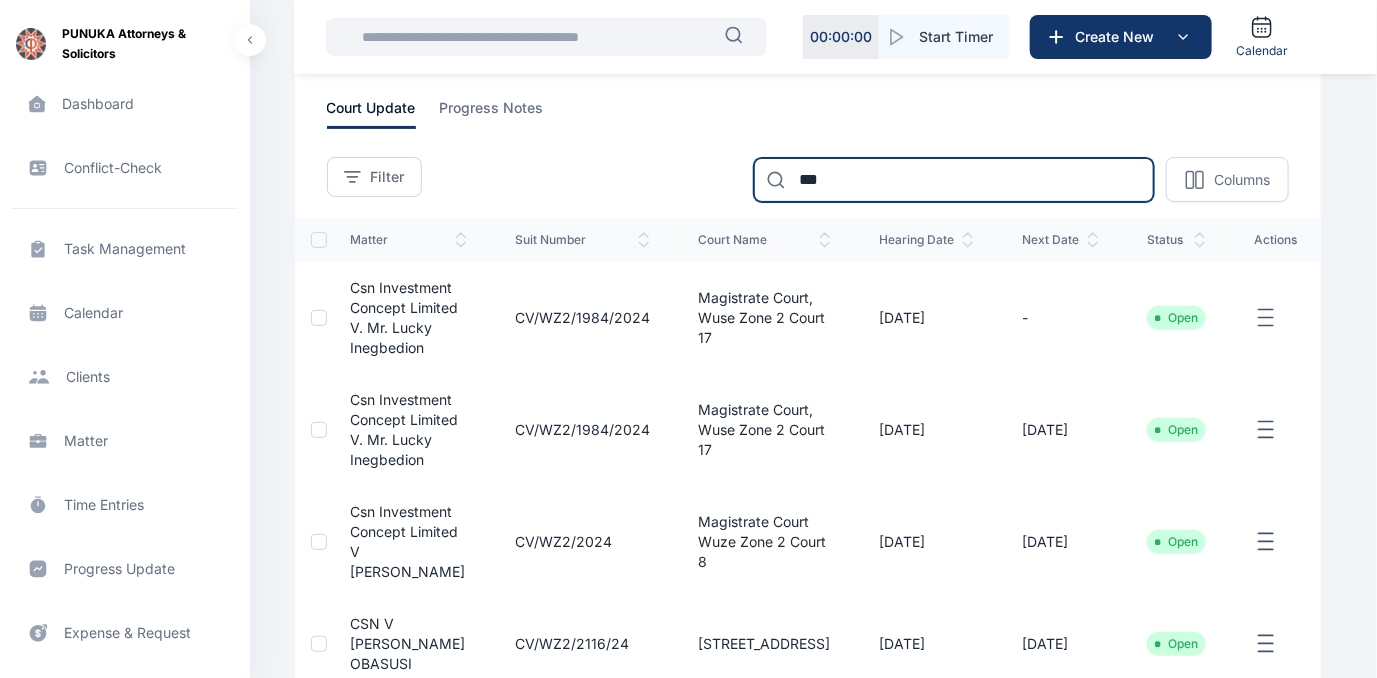 click on "***" at bounding box center [954, 180] 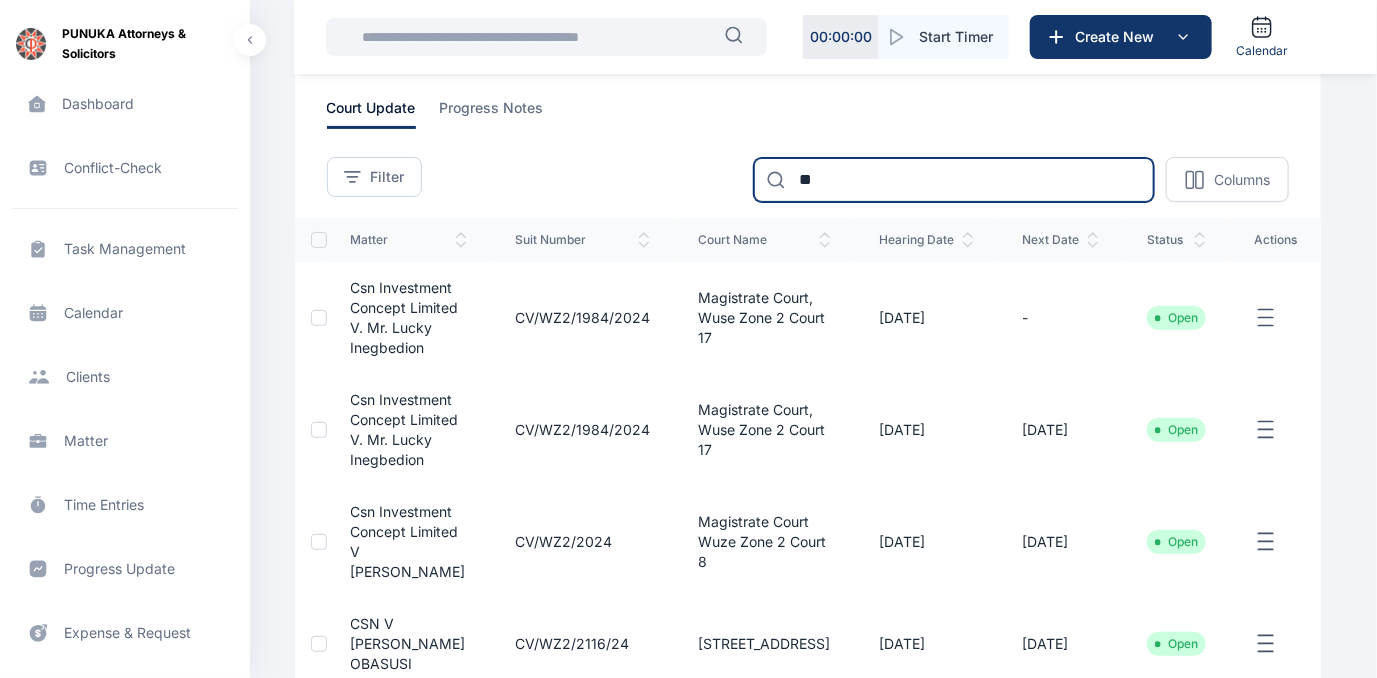 type on "*" 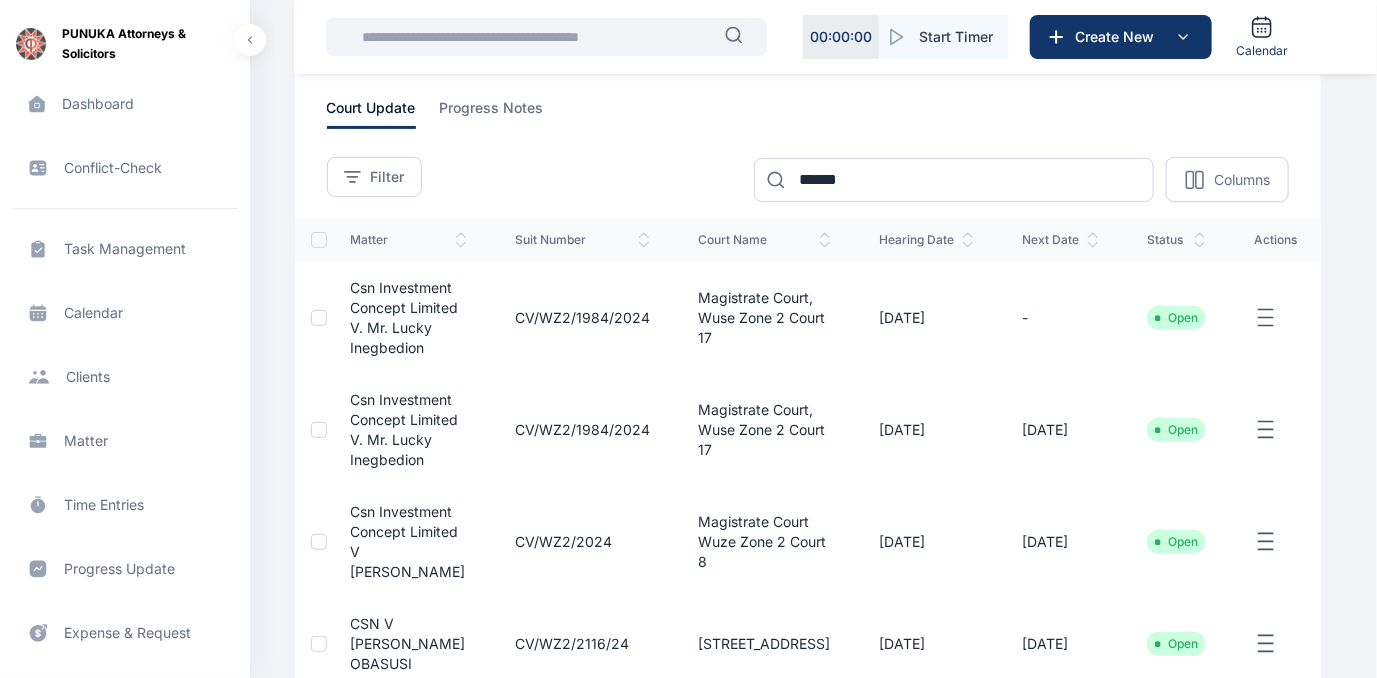 scroll, scrollTop: 0, scrollLeft: 0, axis: both 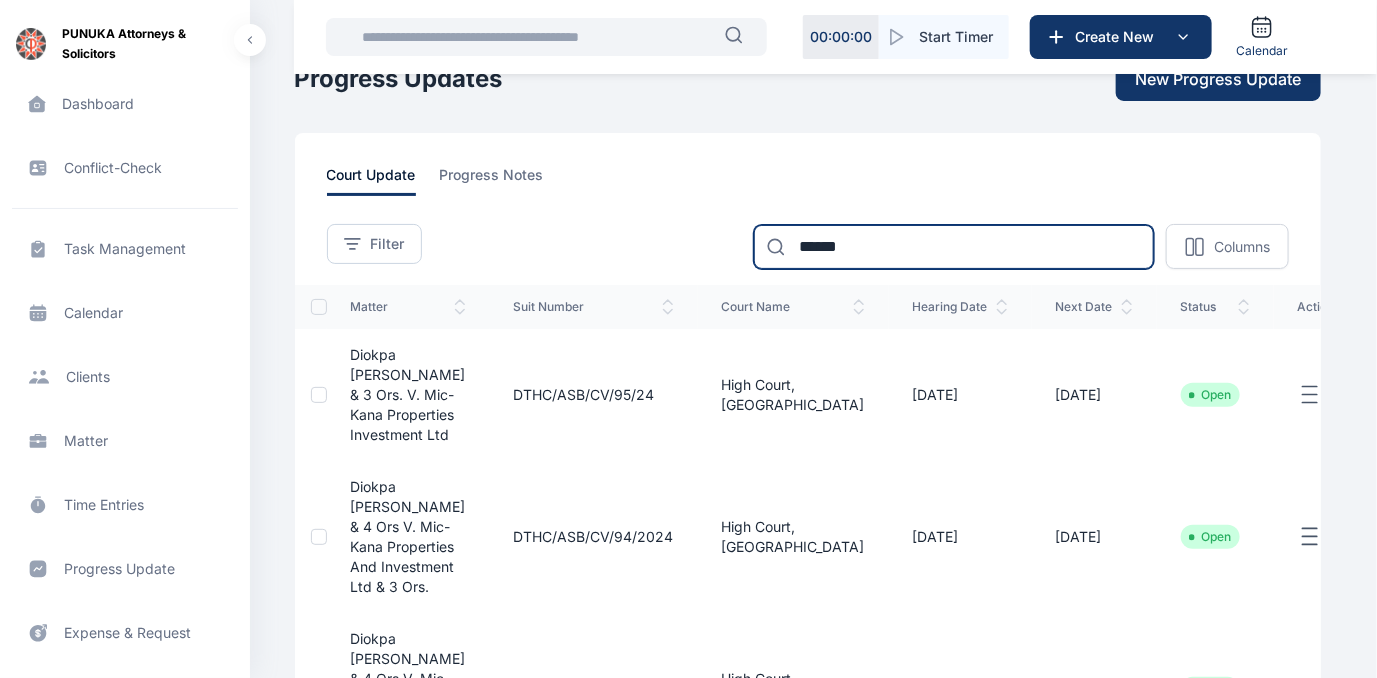 drag, startPoint x: 922, startPoint y: 257, endPoint x: 990, endPoint y: 292, distance: 76.47875 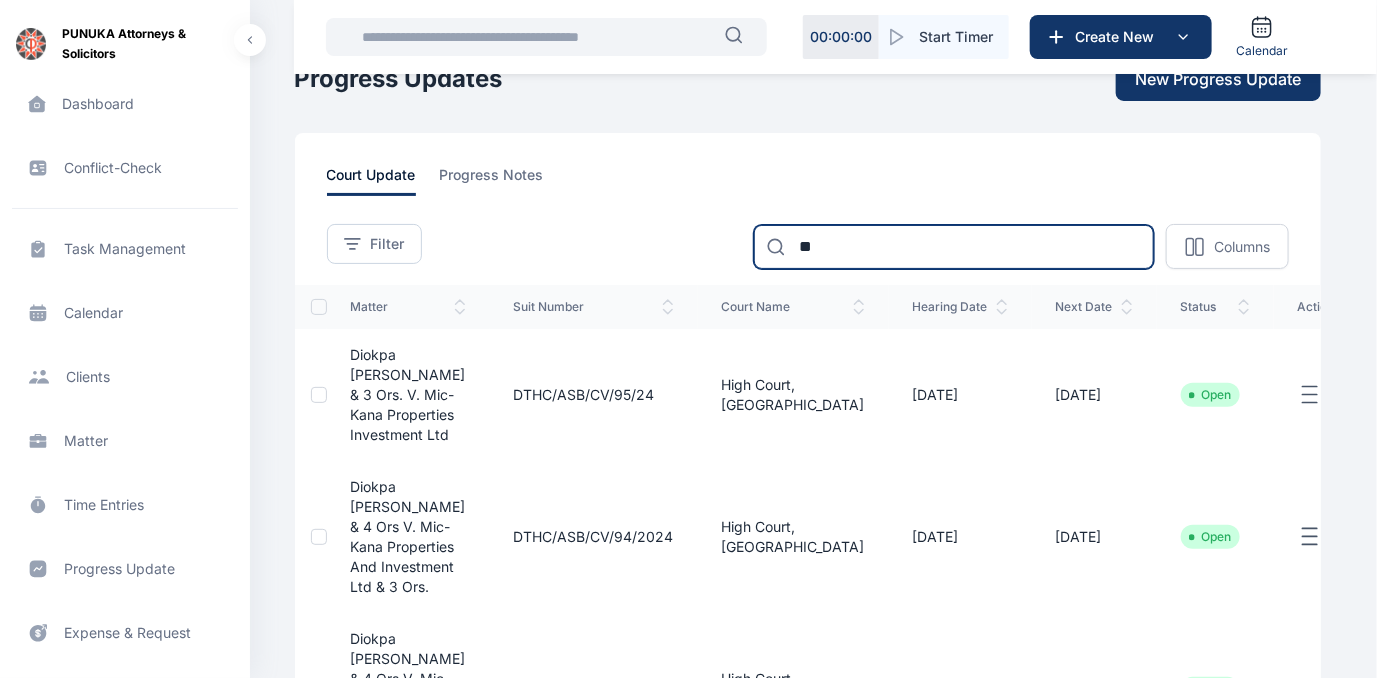 type on "*" 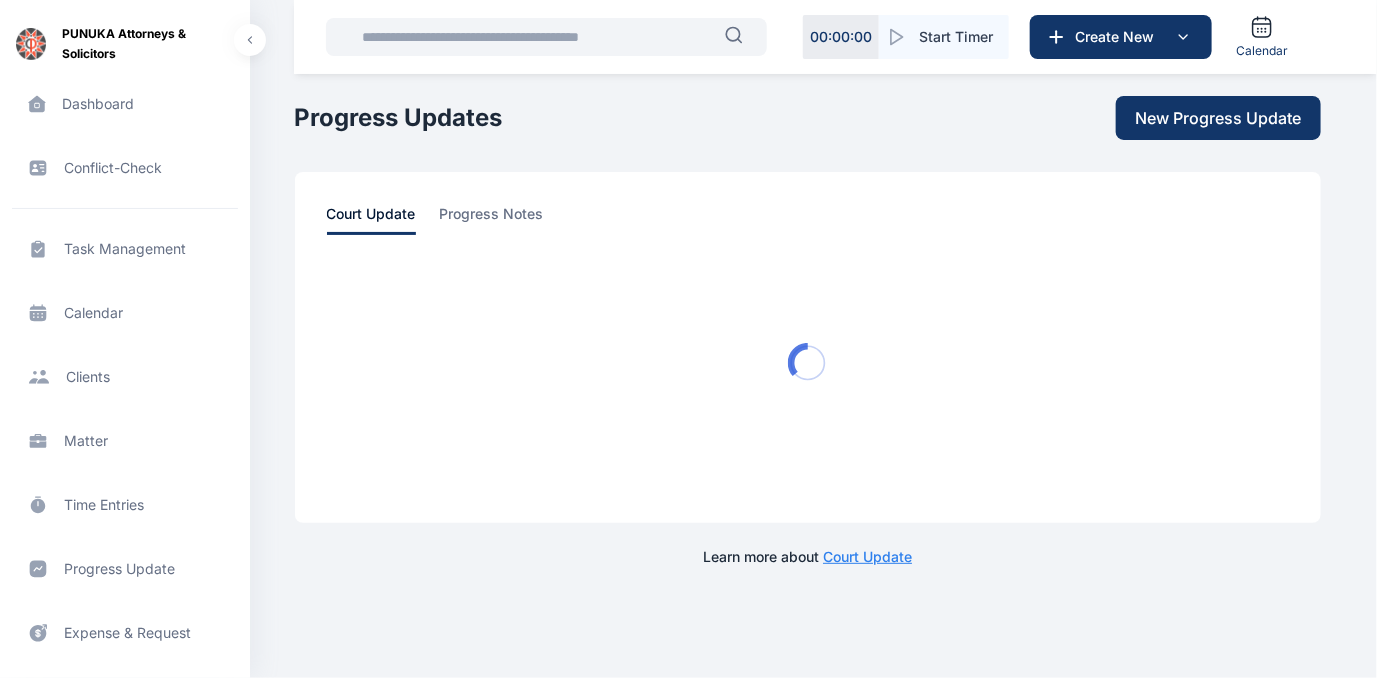 scroll, scrollTop: 0, scrollLeft: 0, axis: both 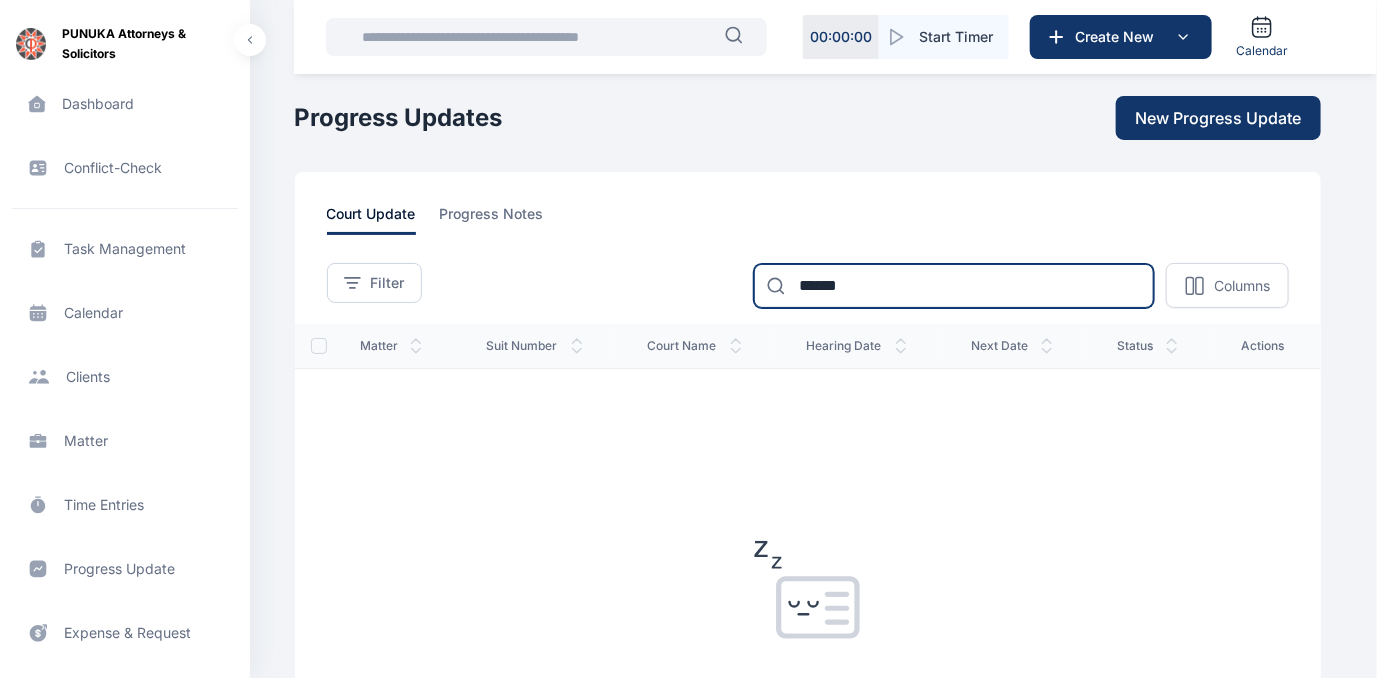 click on "******" at bounding box center (954, 286) 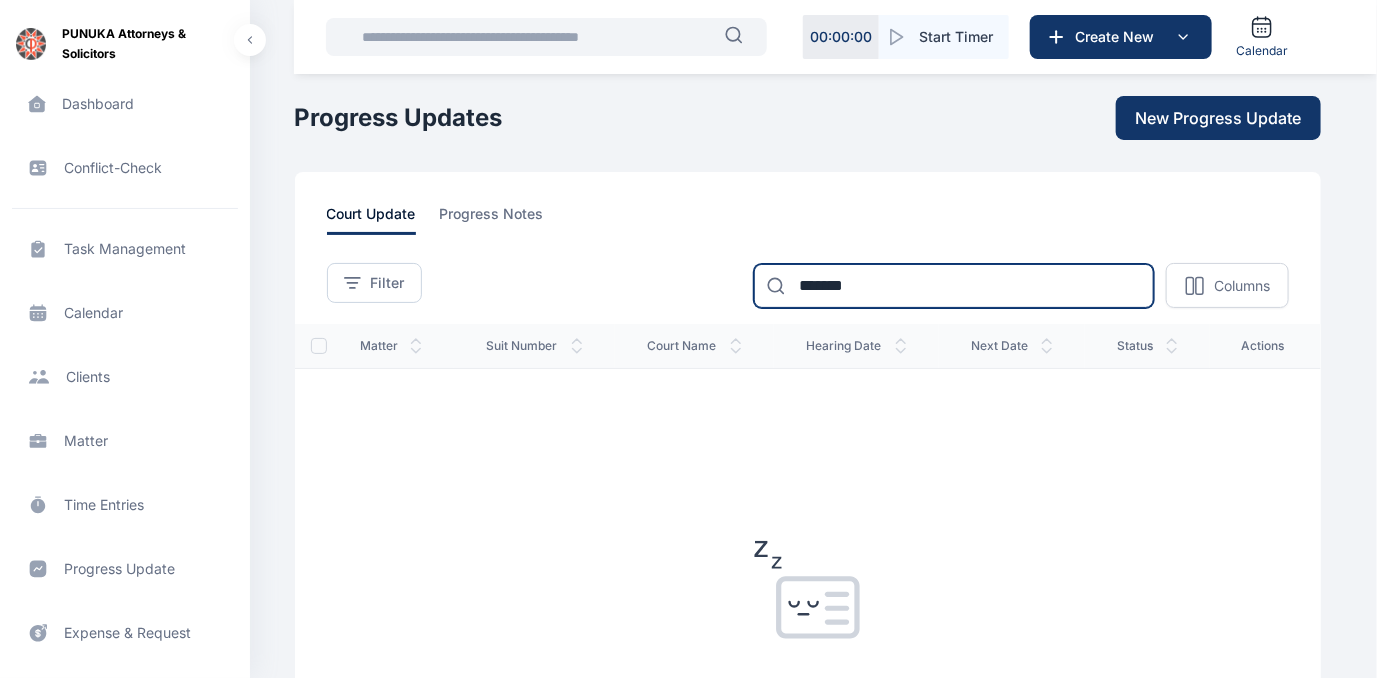 click on "*******" at bounding box center [954, 286] 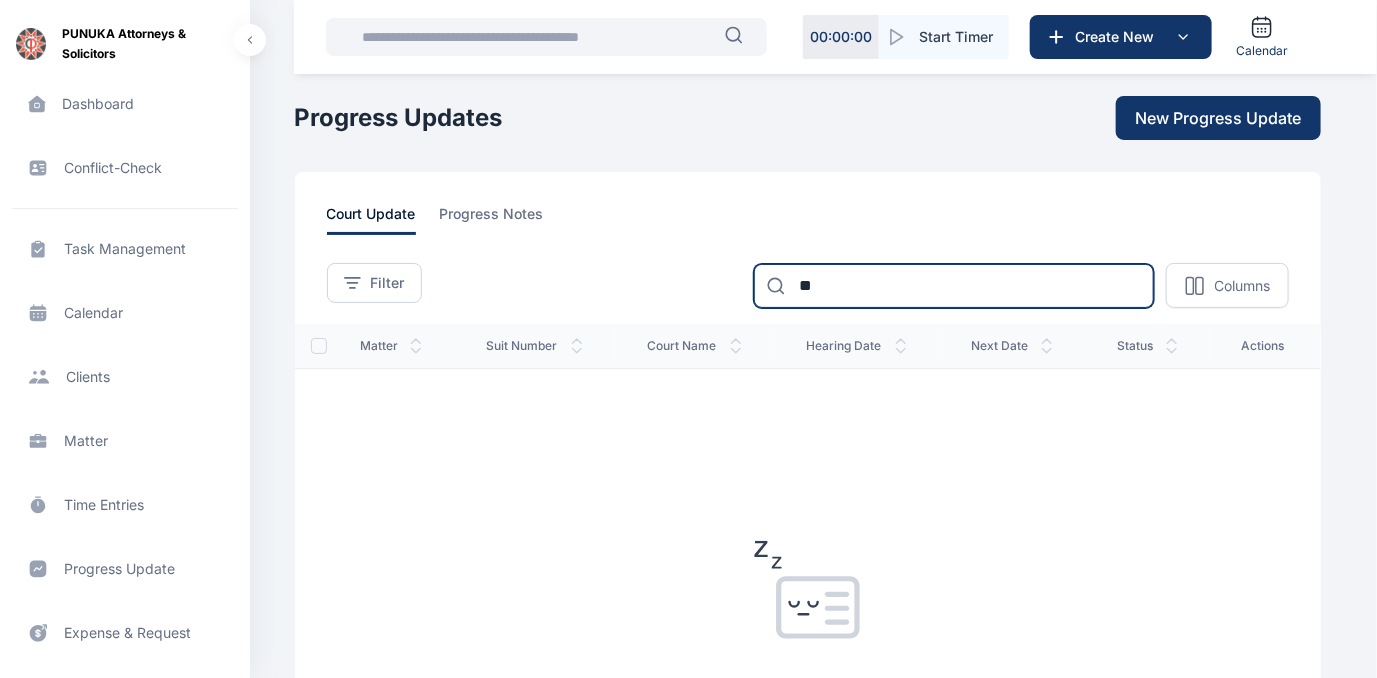 type on "*" 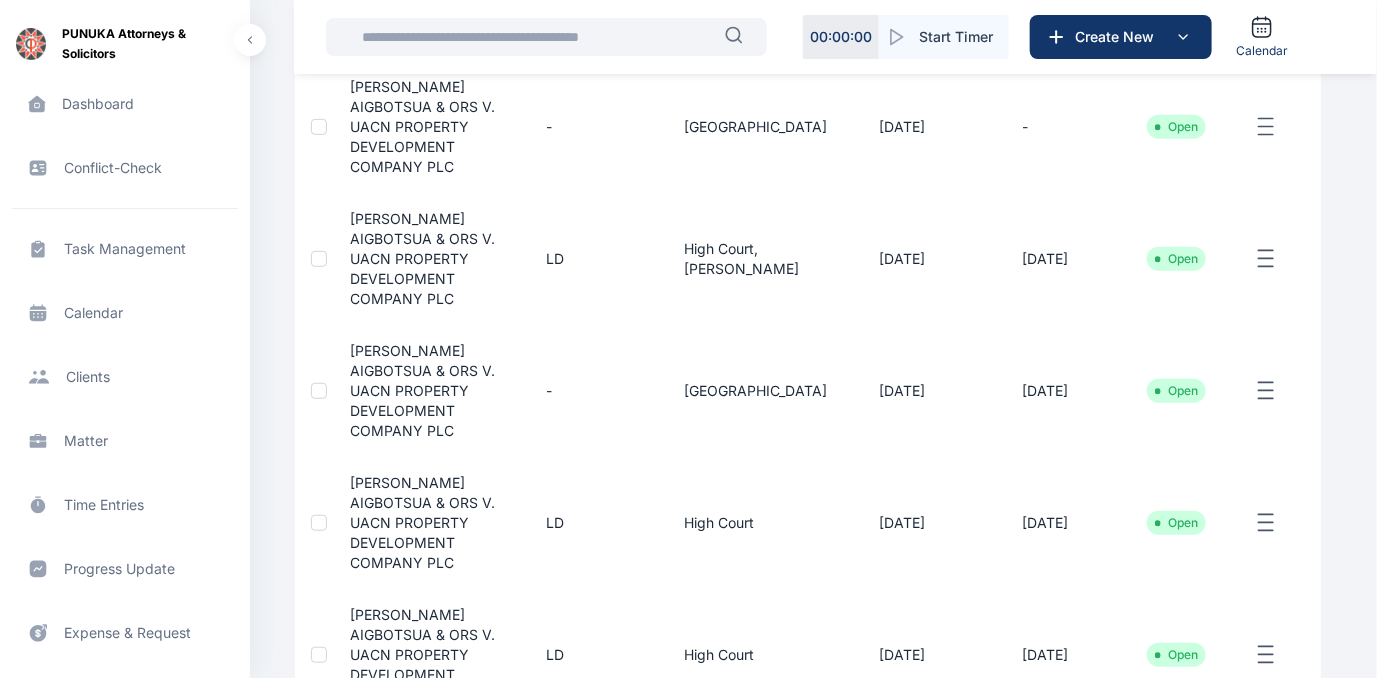 scroll, scrollTop: 308, scrollLeft: 0, axis: vertical 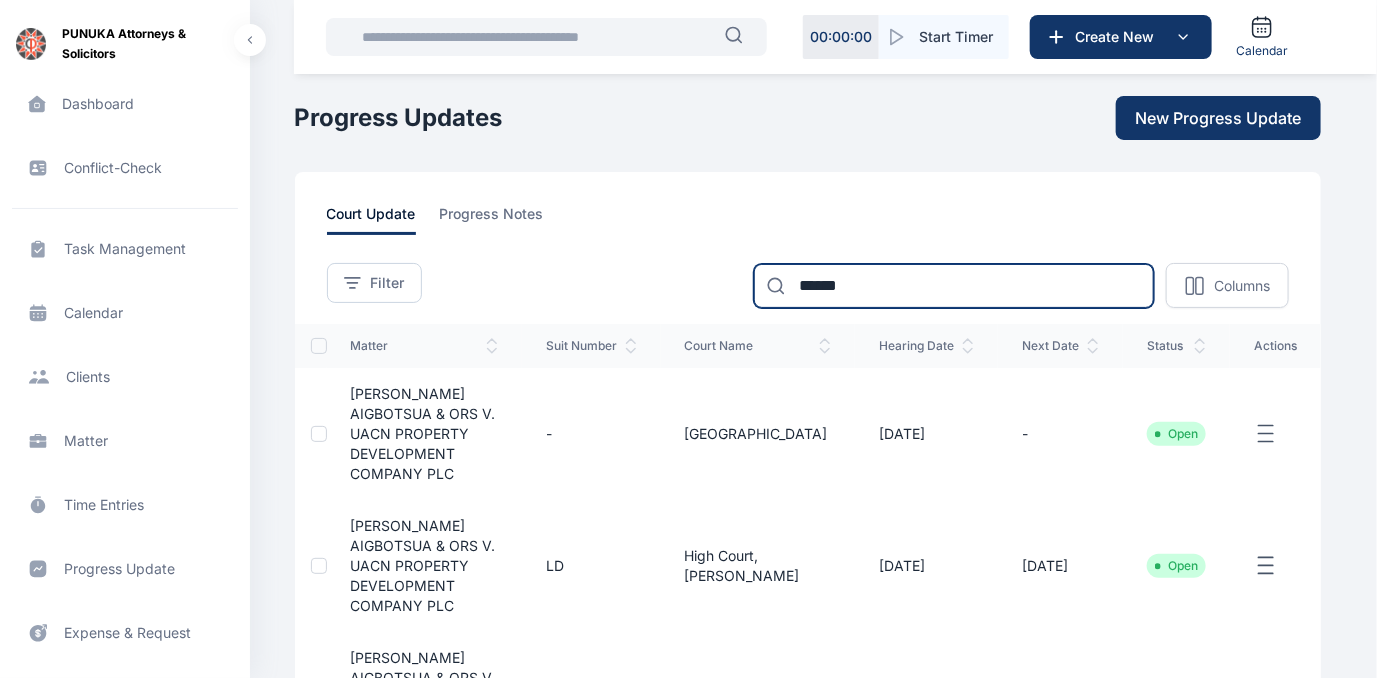 click on "******" at bounding box center [954, 286] 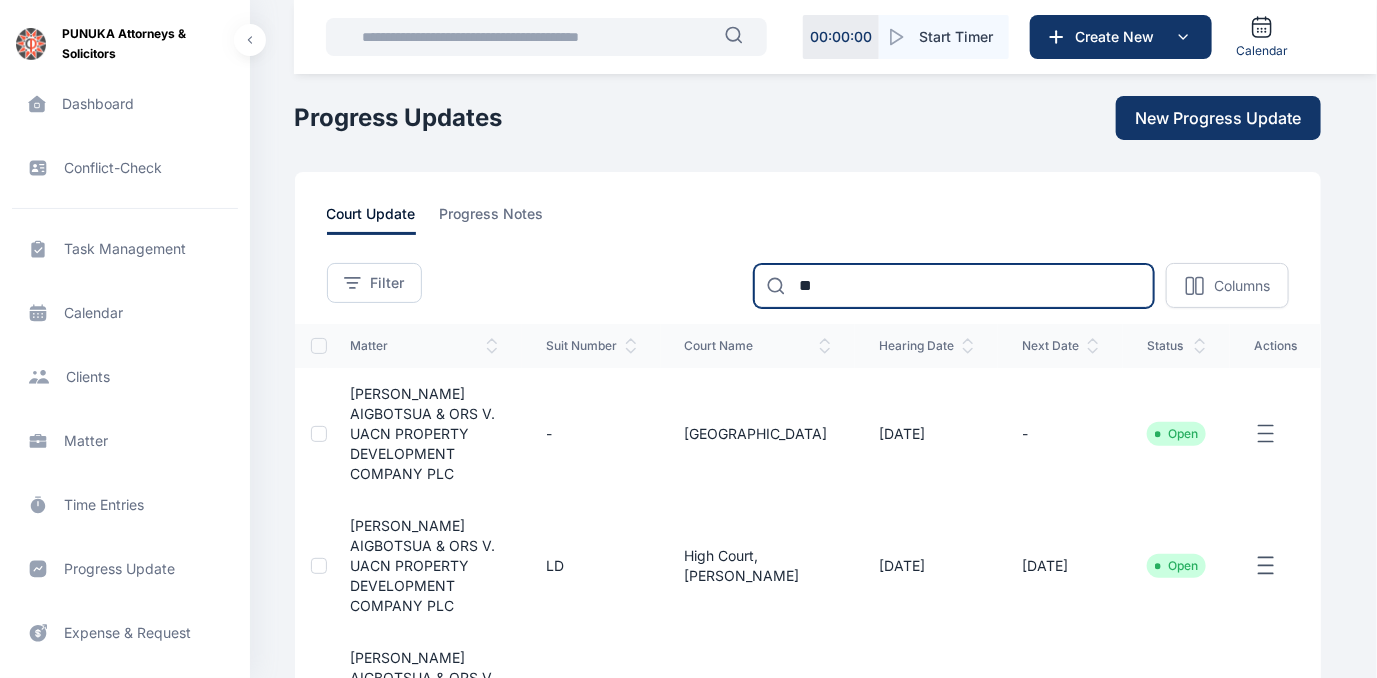 type on "*" 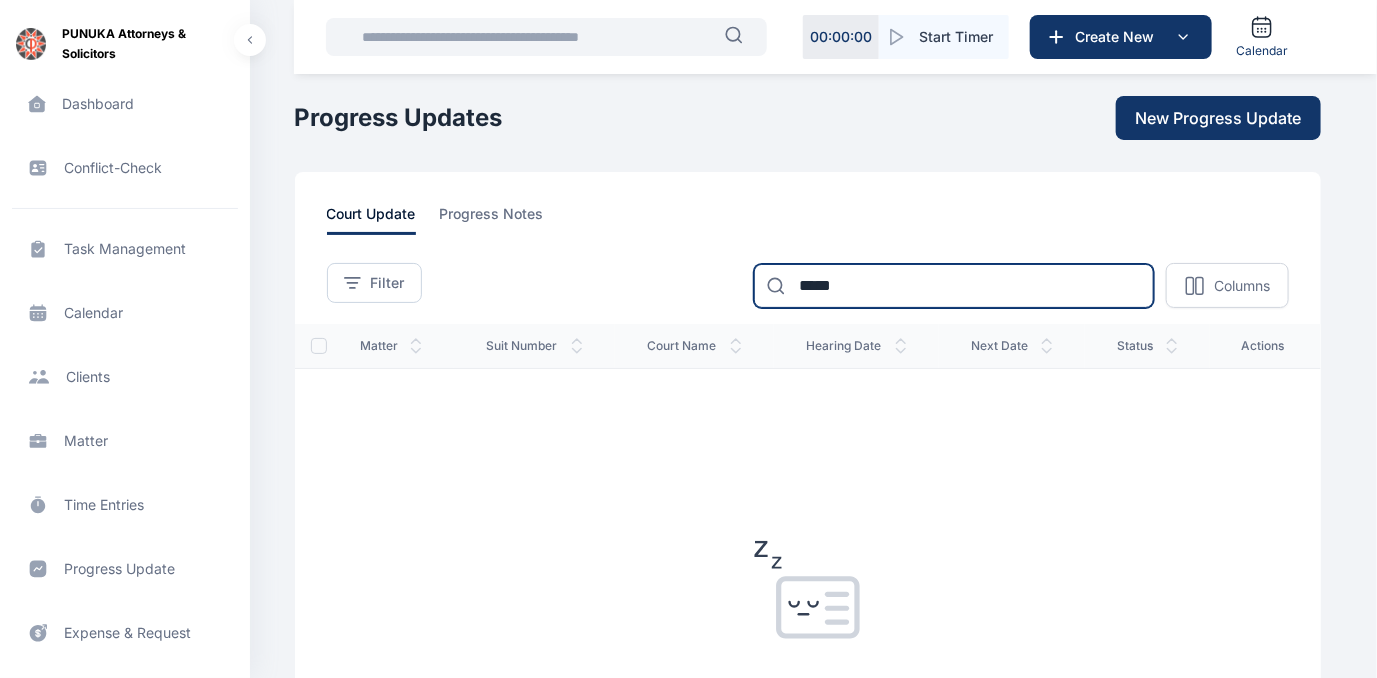 click on "*****" at bounding box center [954, 286] 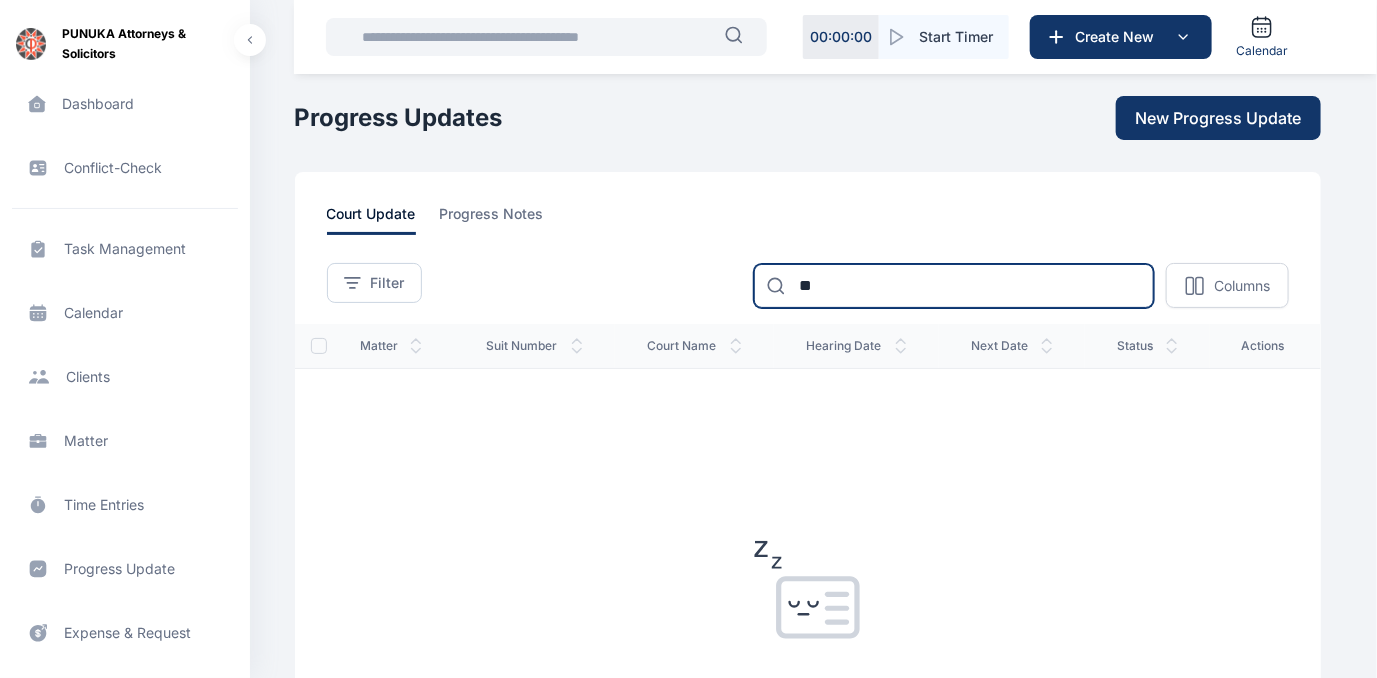 type on "*" 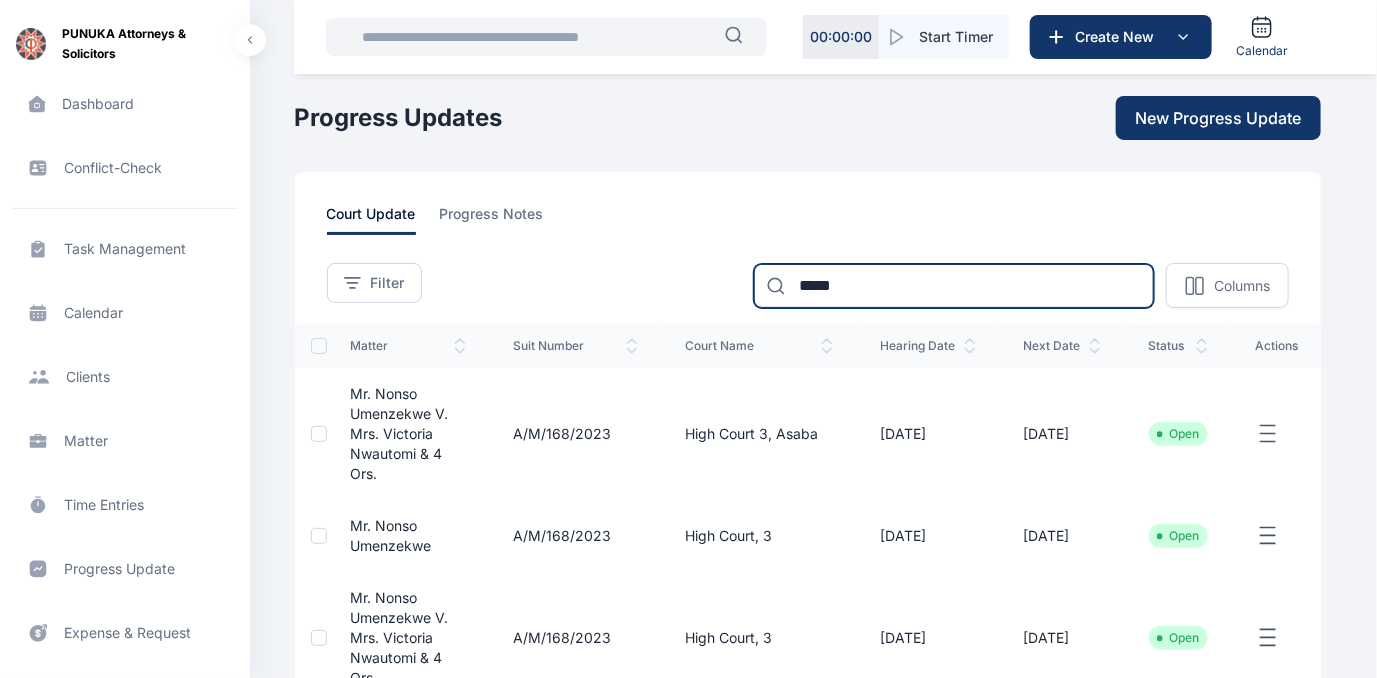 click on "*****" at bounding box center [954, 286] 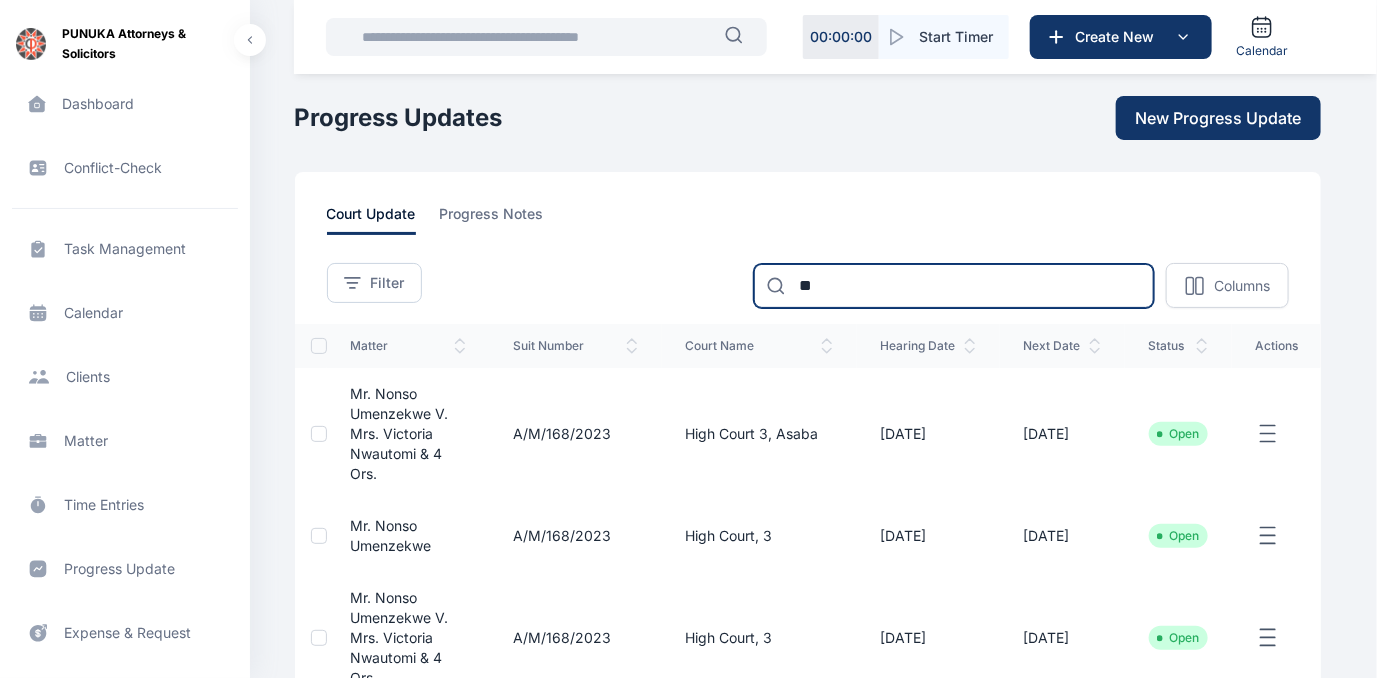 type on "*" 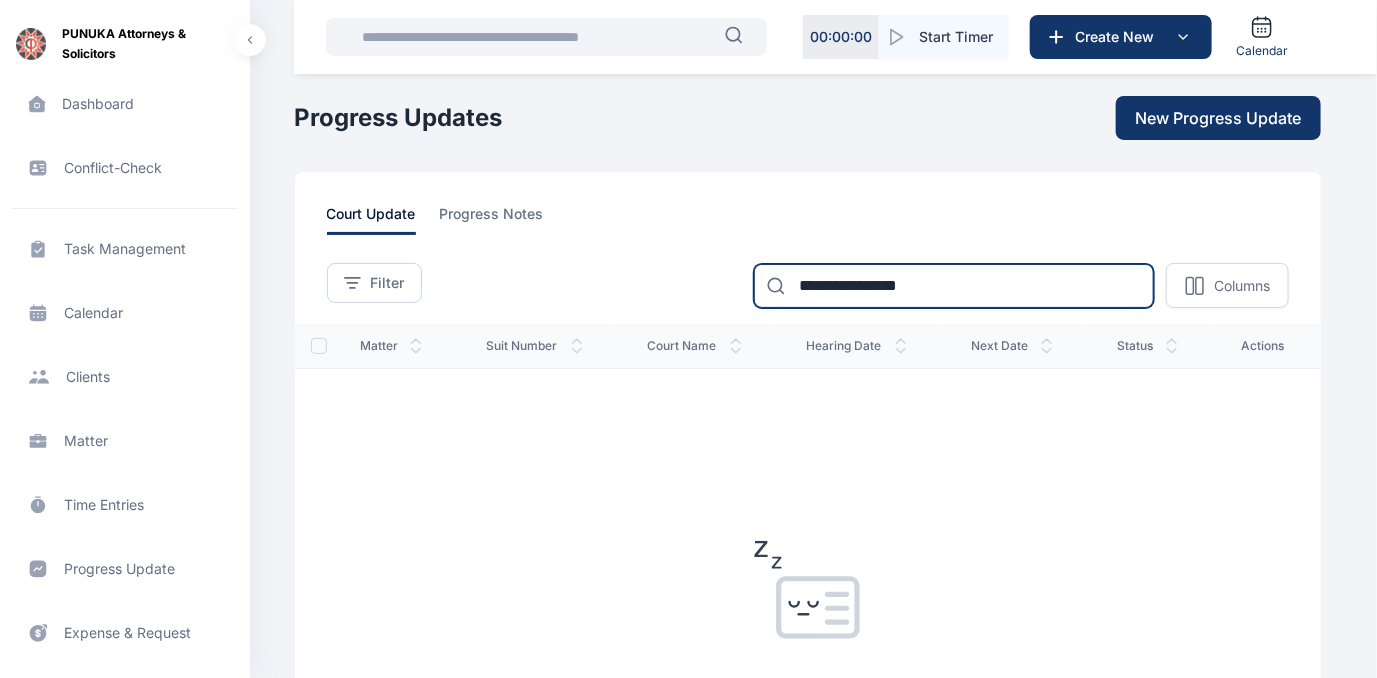 click on "**********" at bounding box center [954, 286] 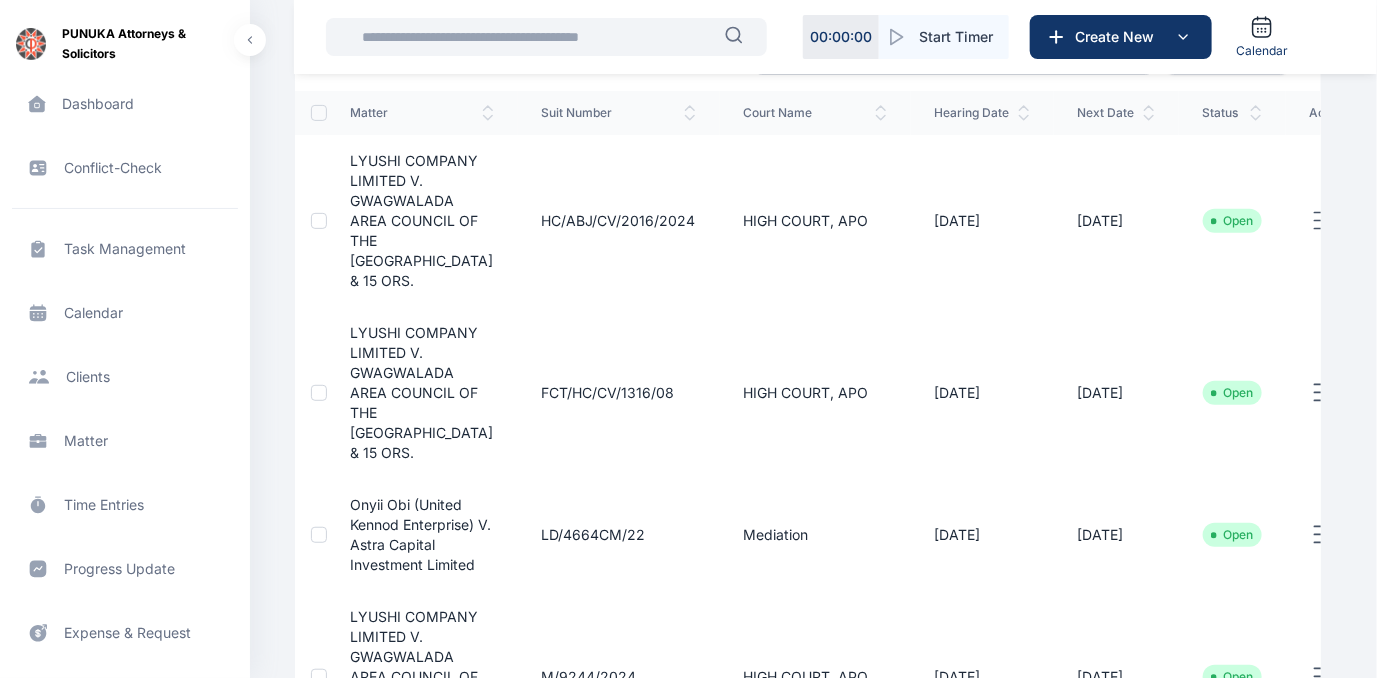 scroll, scrollTop: 230, scrollLeft: 0, axis: vertical 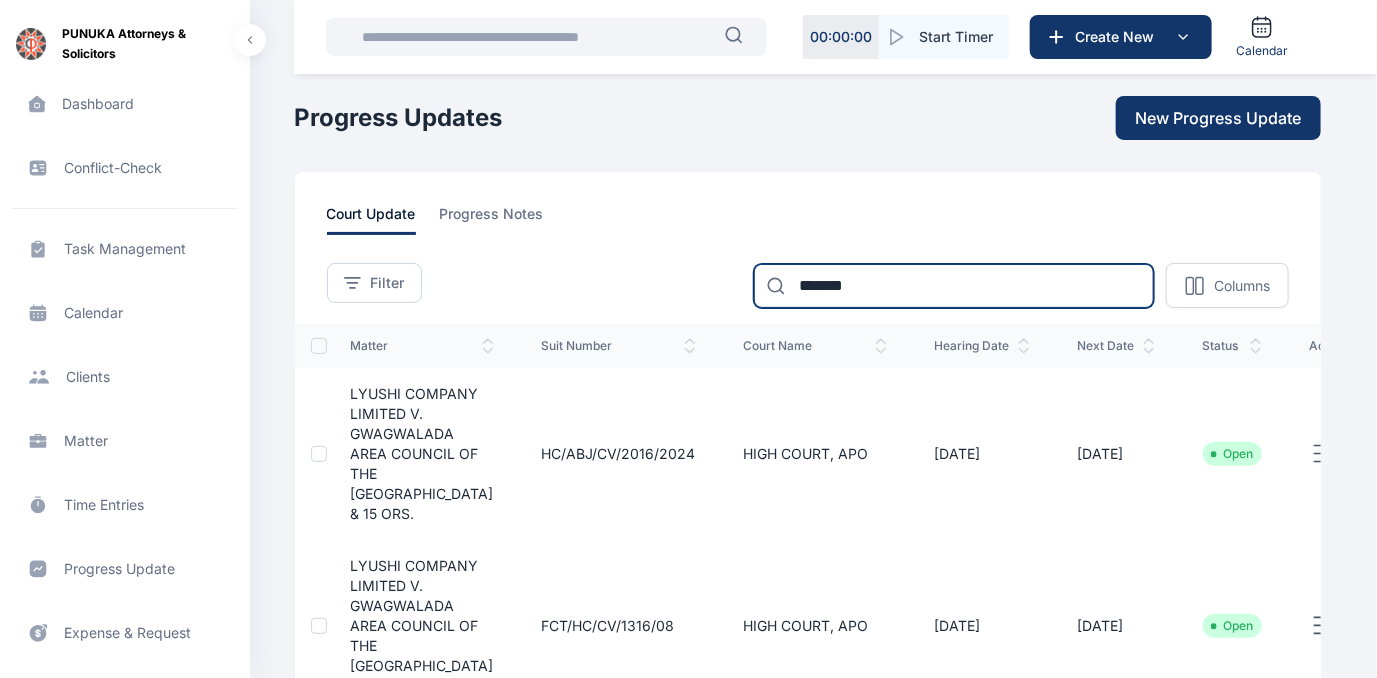 click on "*******" at bounding box center [954, 286] 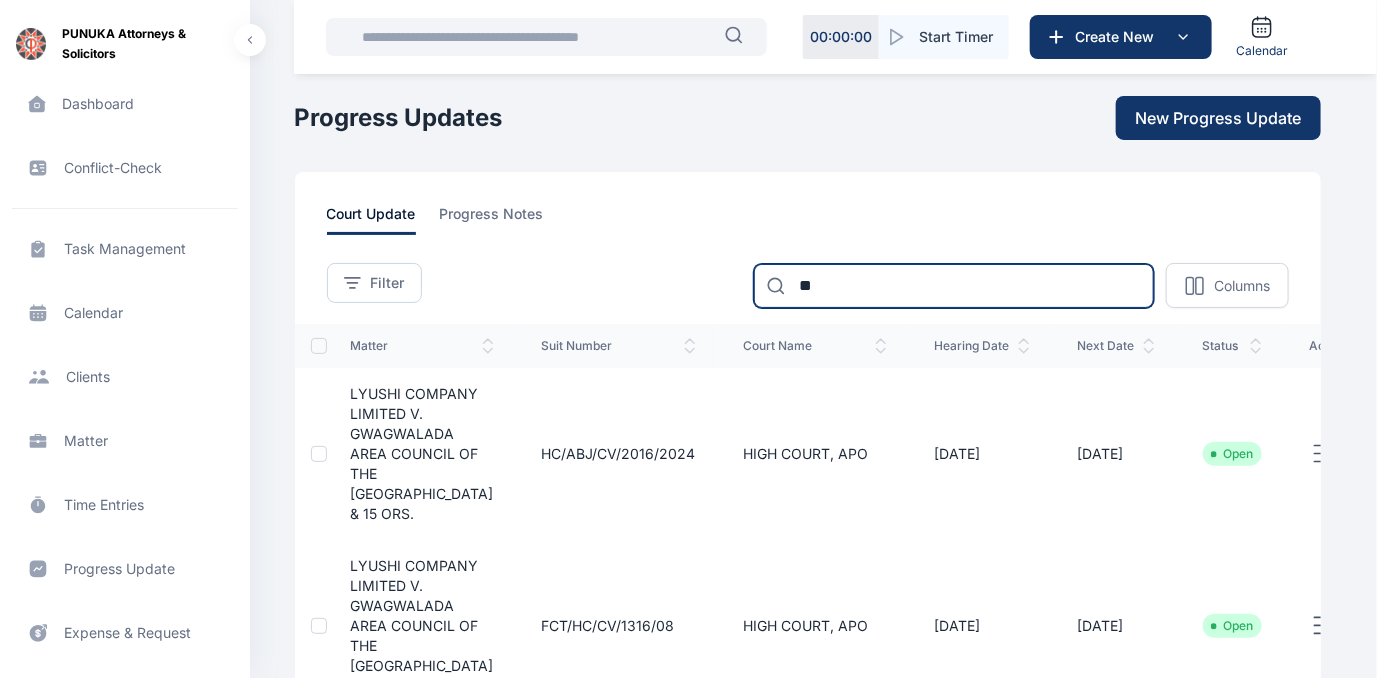 type on "*" 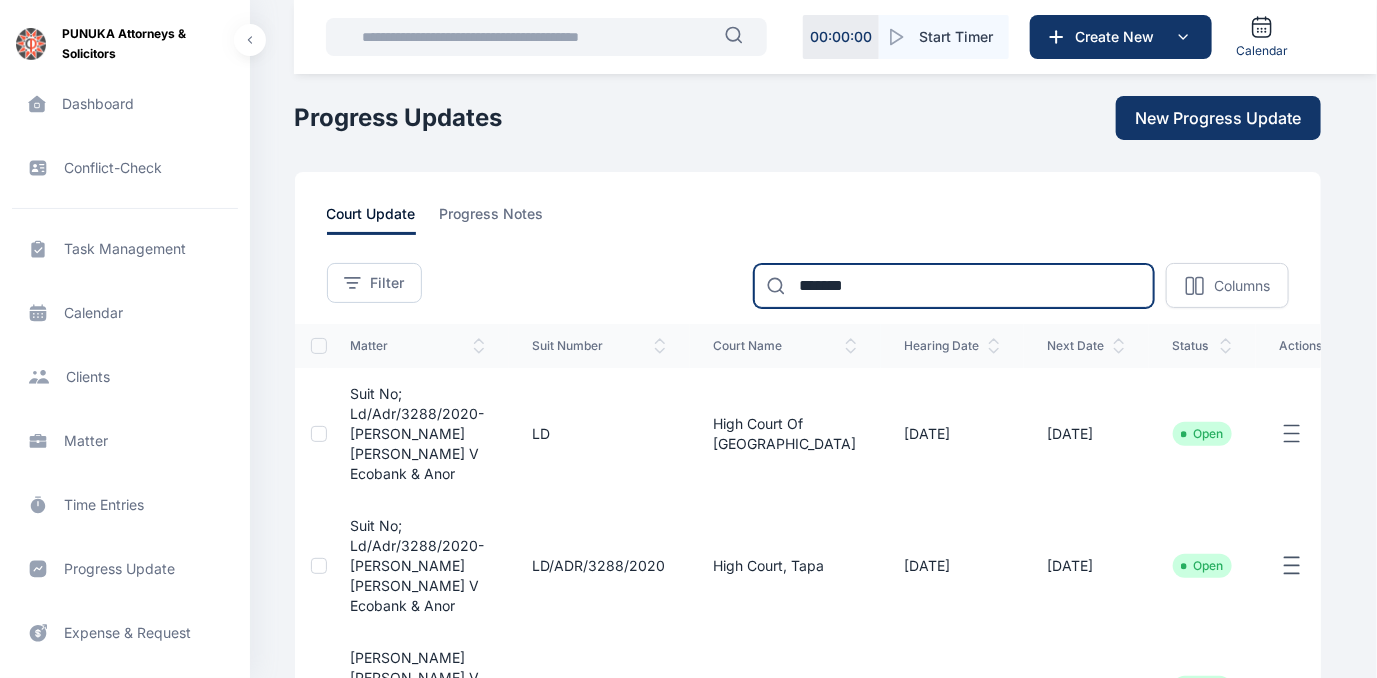 click on "*******" at bounding box center [954, 286] 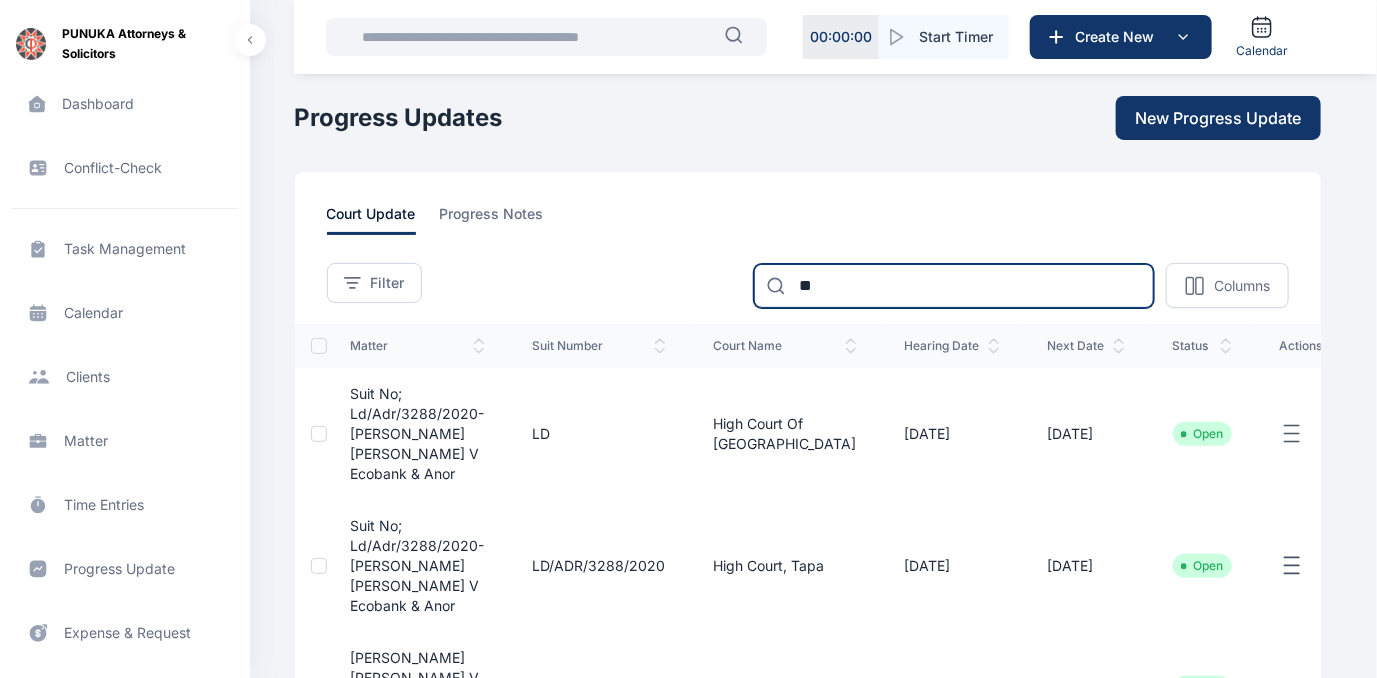 type on "*" 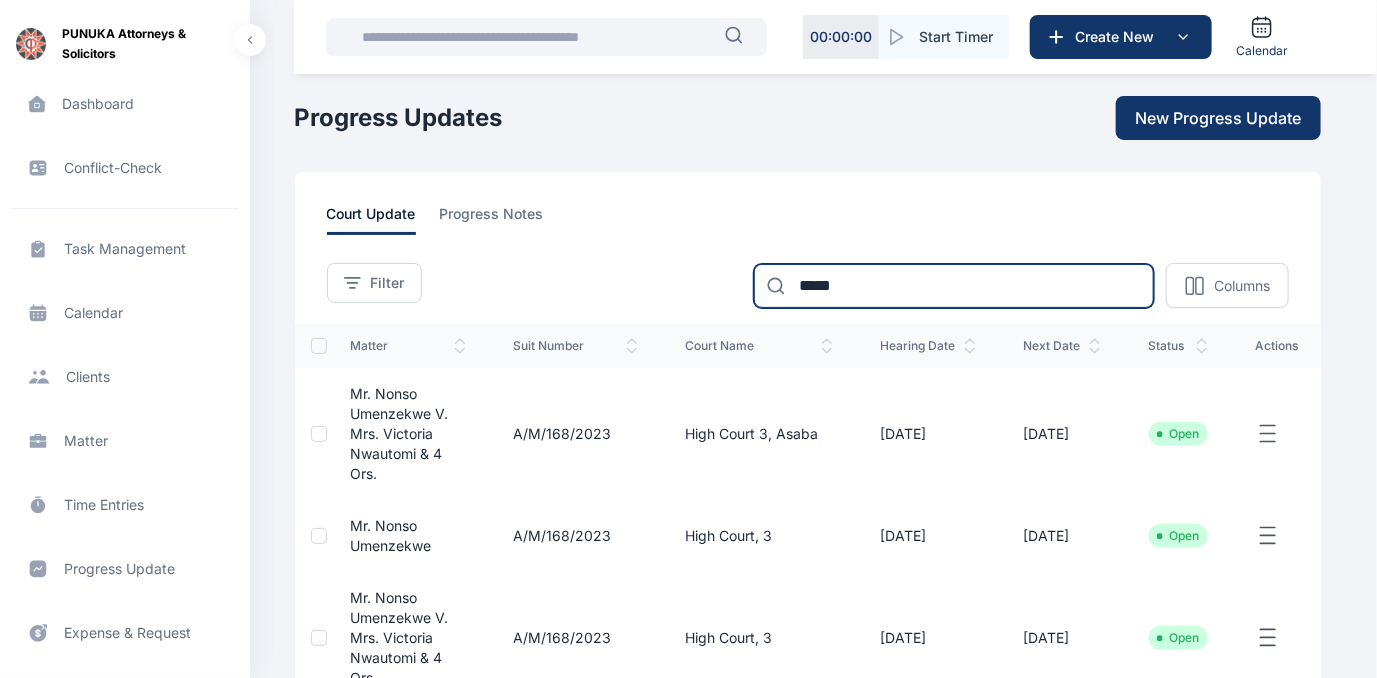 click on "*****" at bounding box center (954, 286) 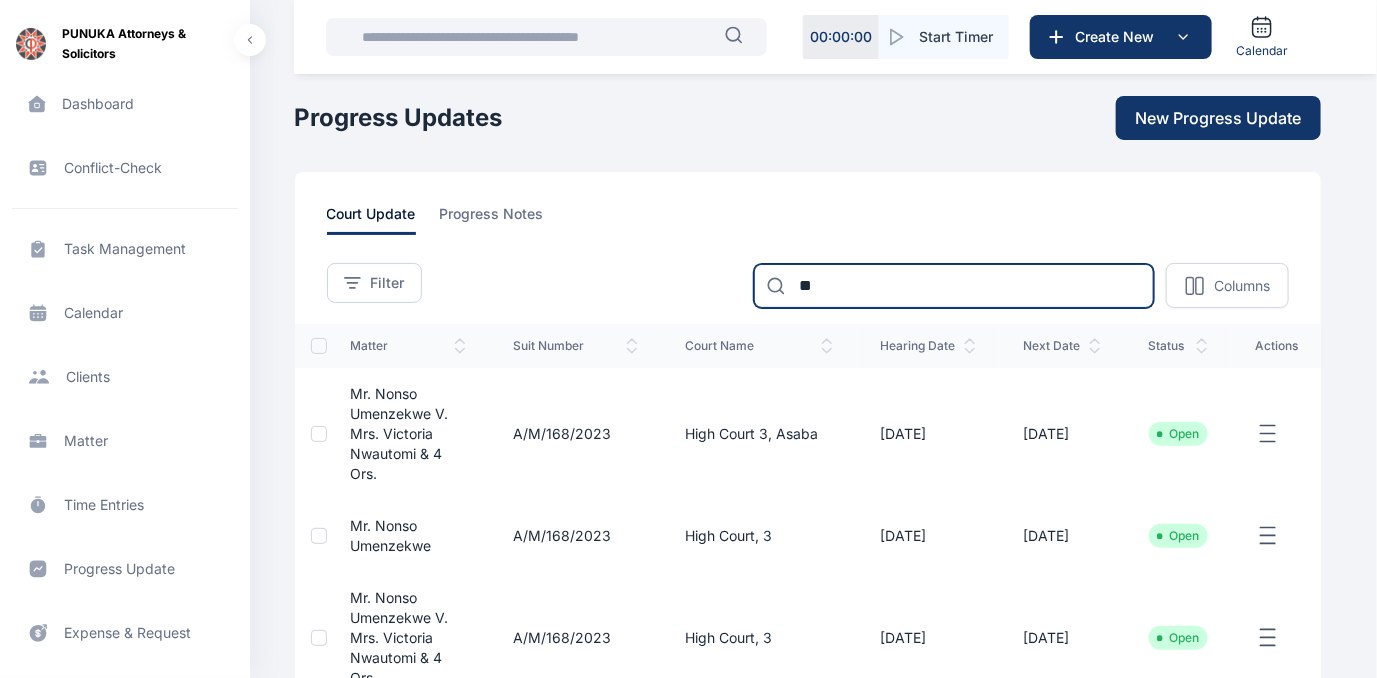 type on "*" 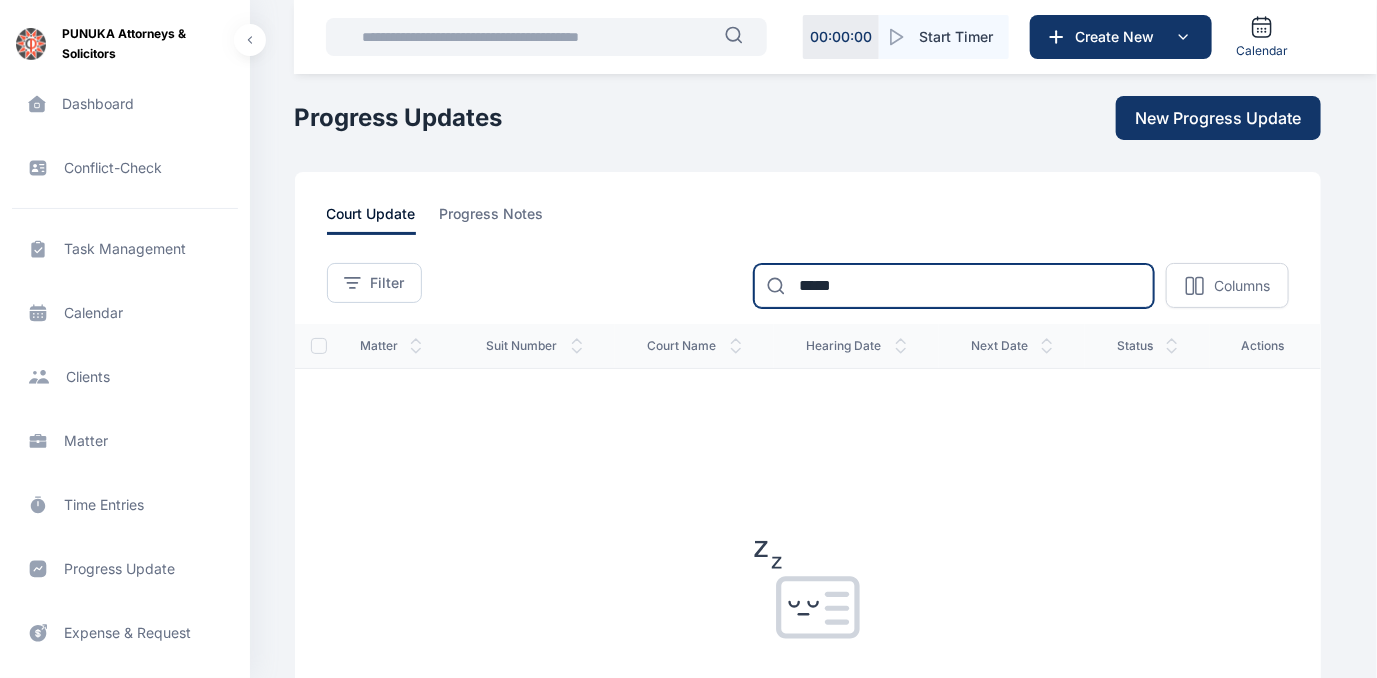 click on "*****" at bounding box center (954, 286) 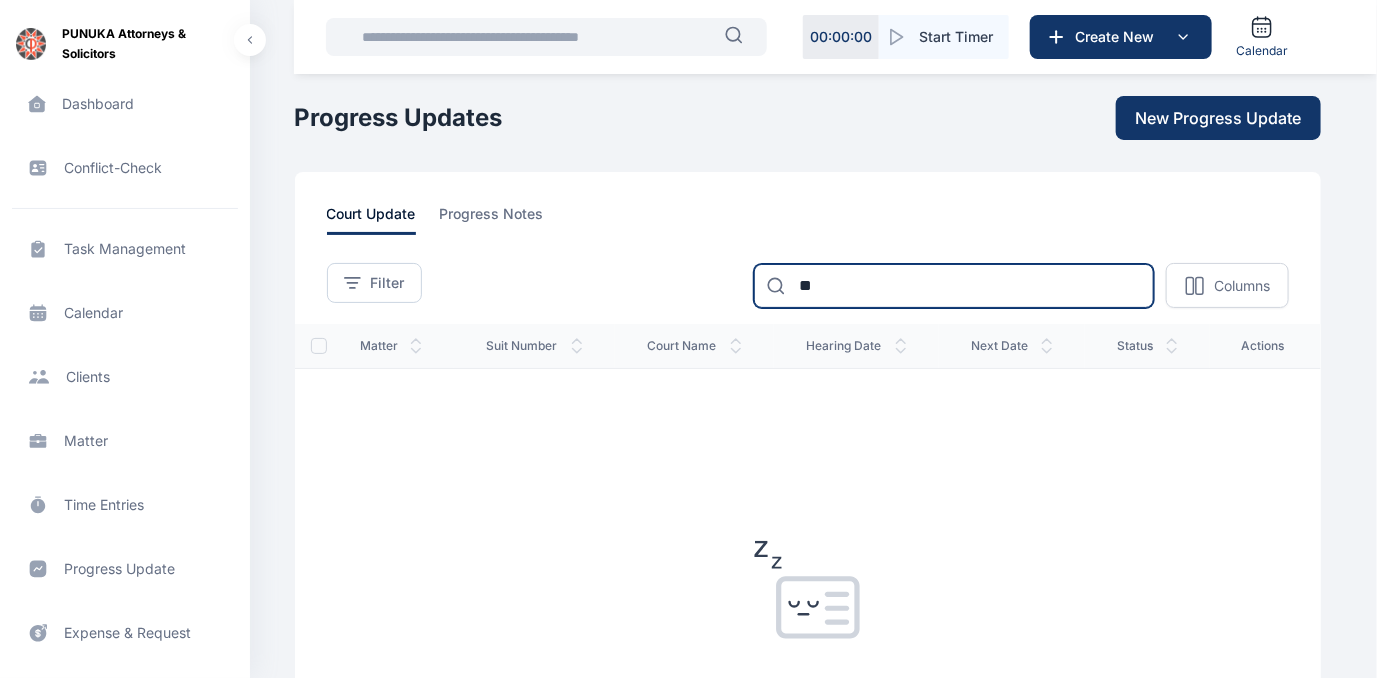 type on "*" 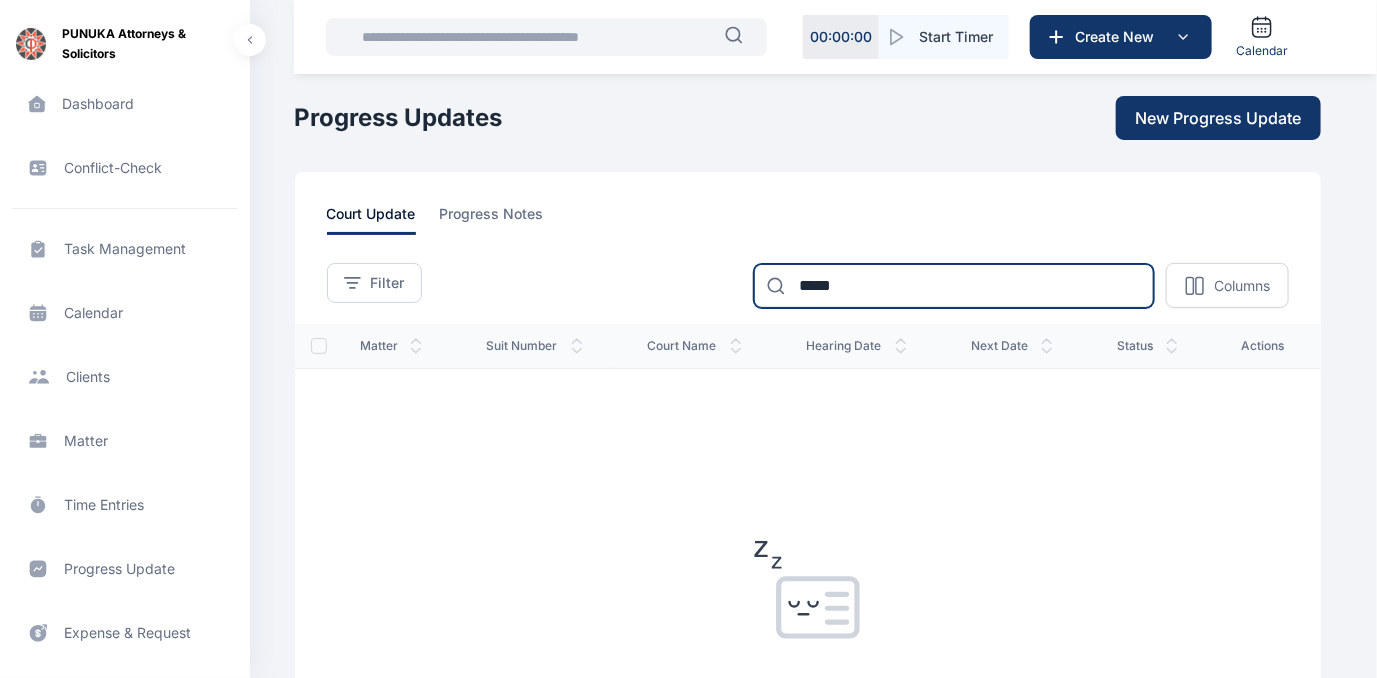 click on "*****" at bounding box center [954, 286] 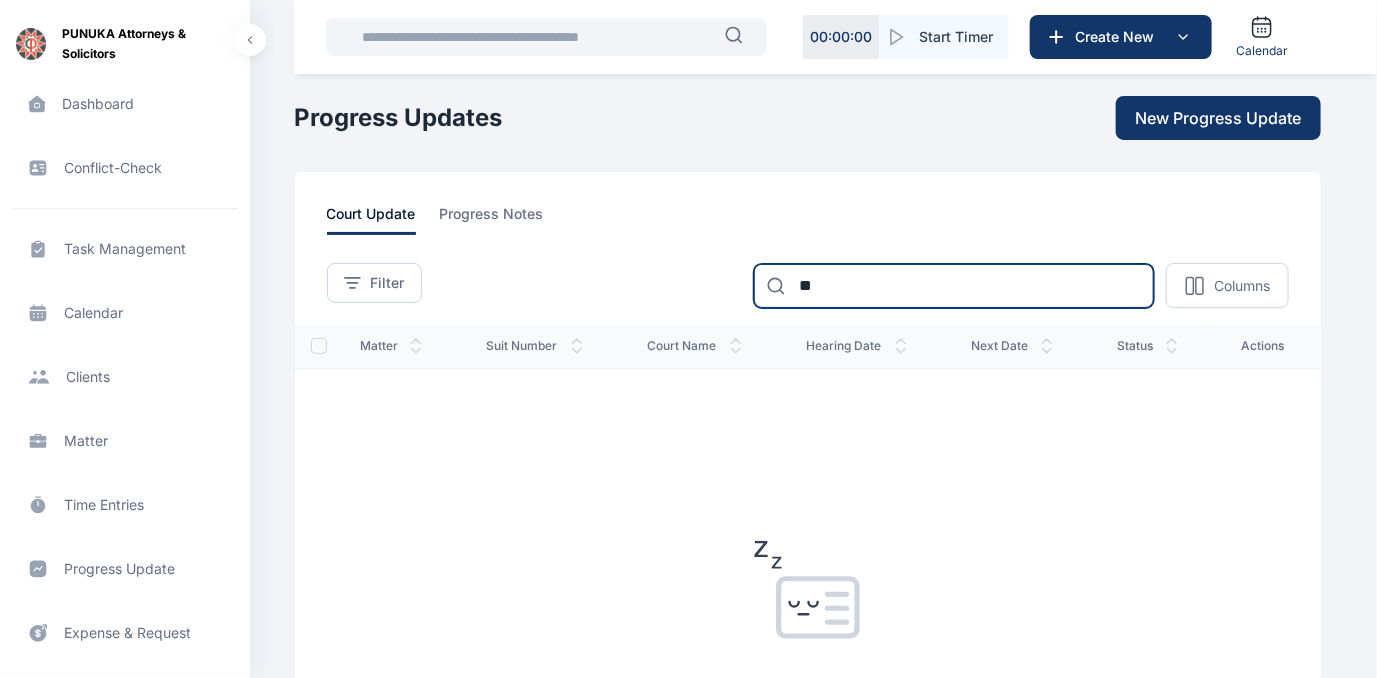 type on "*" 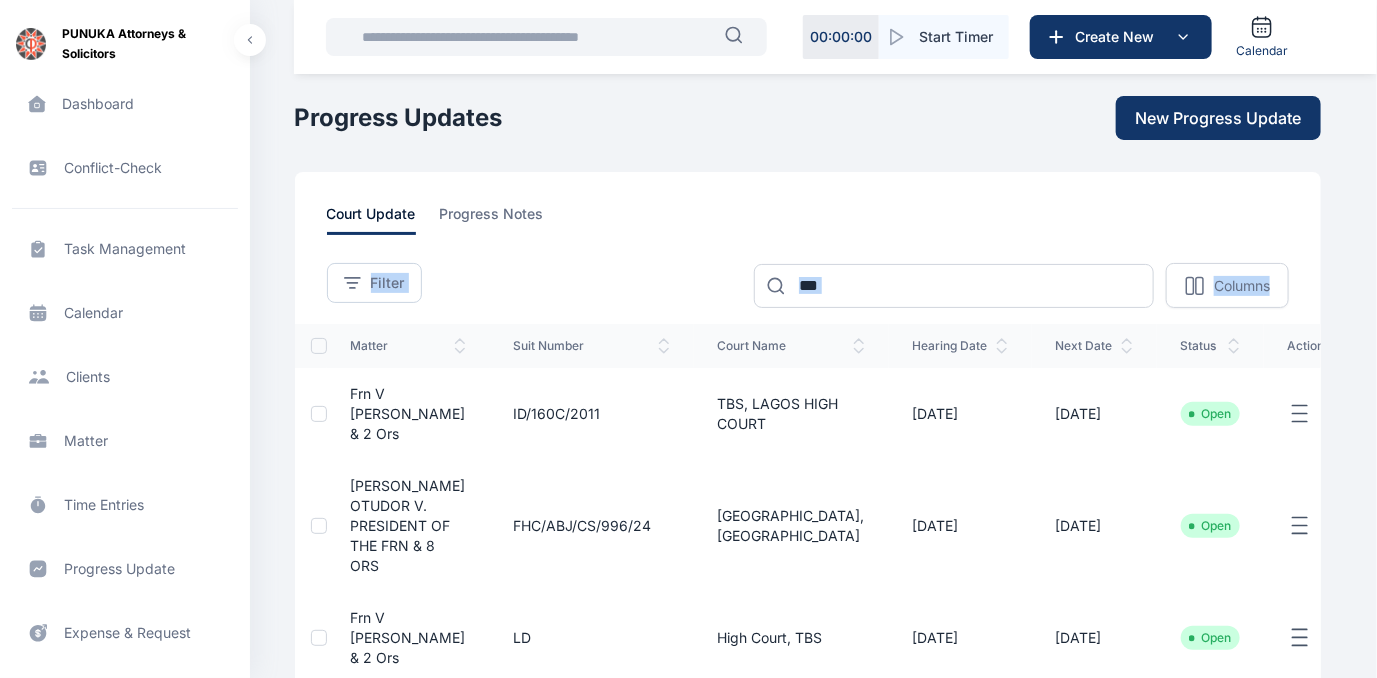 drag, startPoint x: 1376, startPoint y: 200, endPoint x: 1388, endPoint y: 276, distance: 76.941536 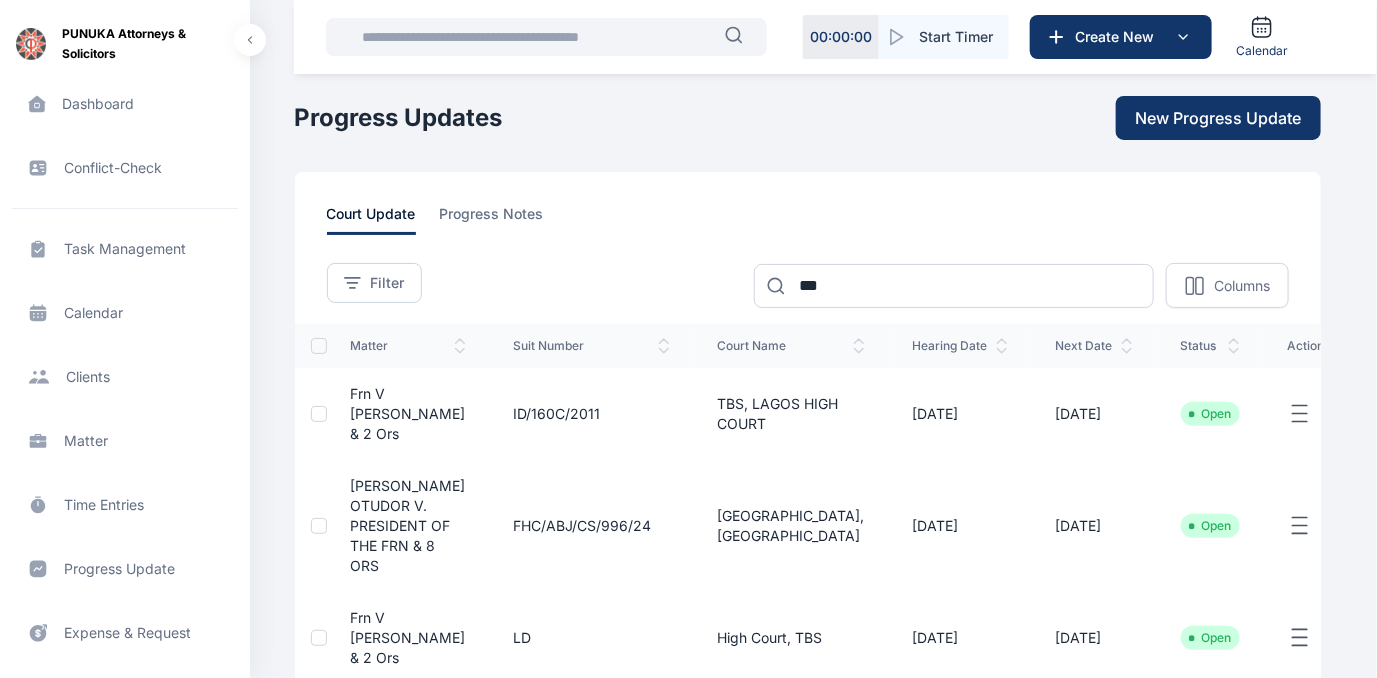 drag, startPoint x: 1388, startPoint y: 276, endPoint x: 1336, endPoint y: 350, distance: 90.44335 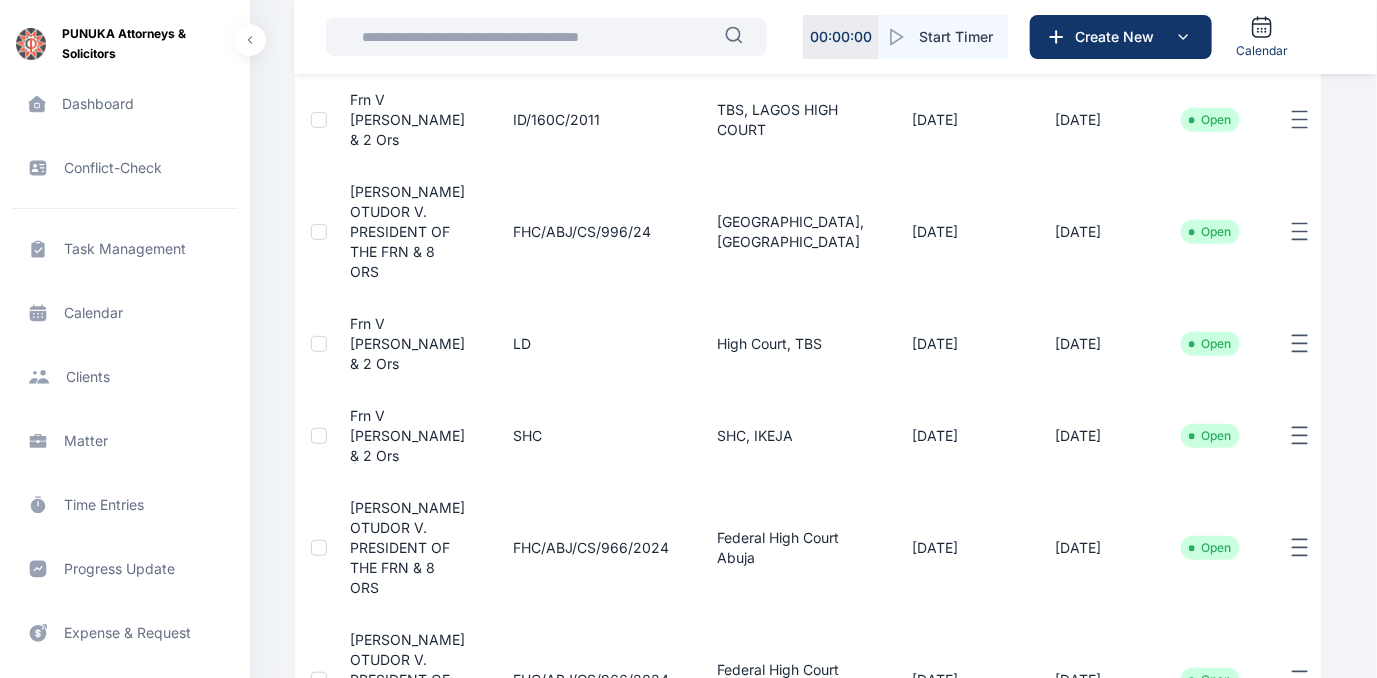 scroll, scrollTop: 290, scrollLeft: 0, axis: vertical 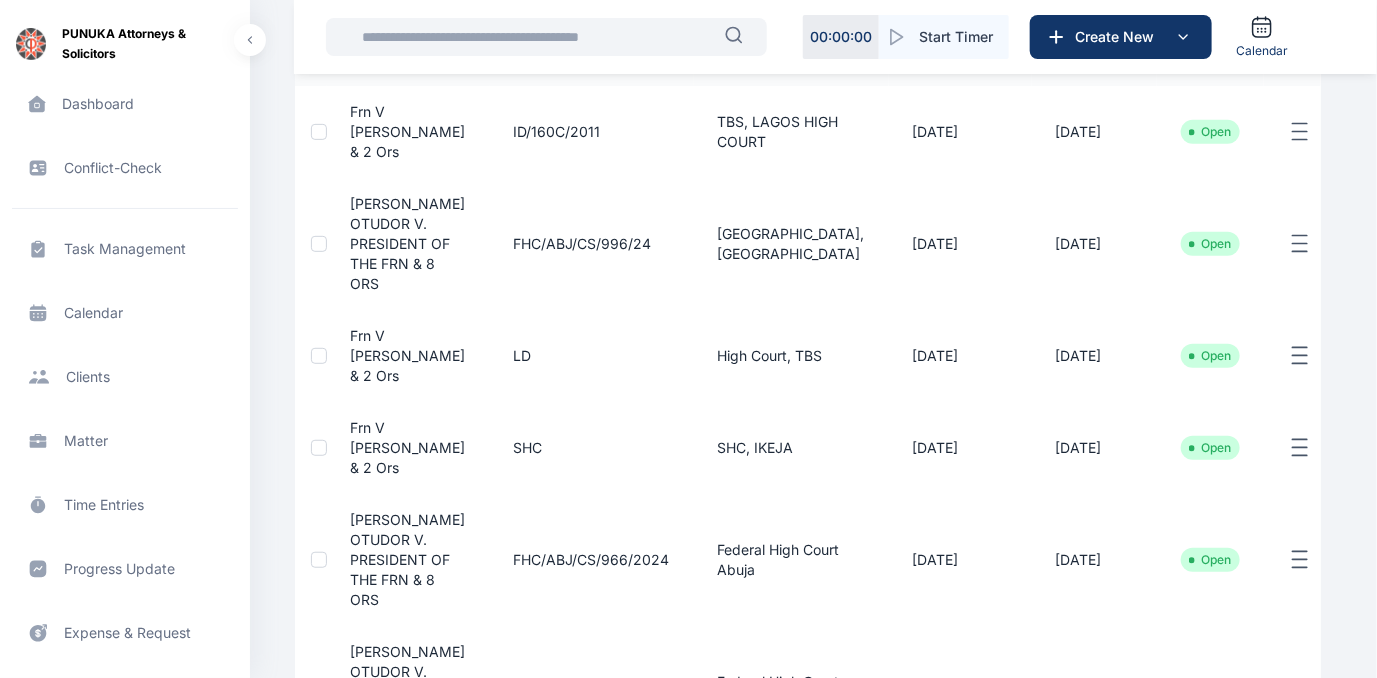 drag, startPoint x: 1388, startPoint y: 305, endPoint x: 1352, endPoint y: 246, distance: 69.115845 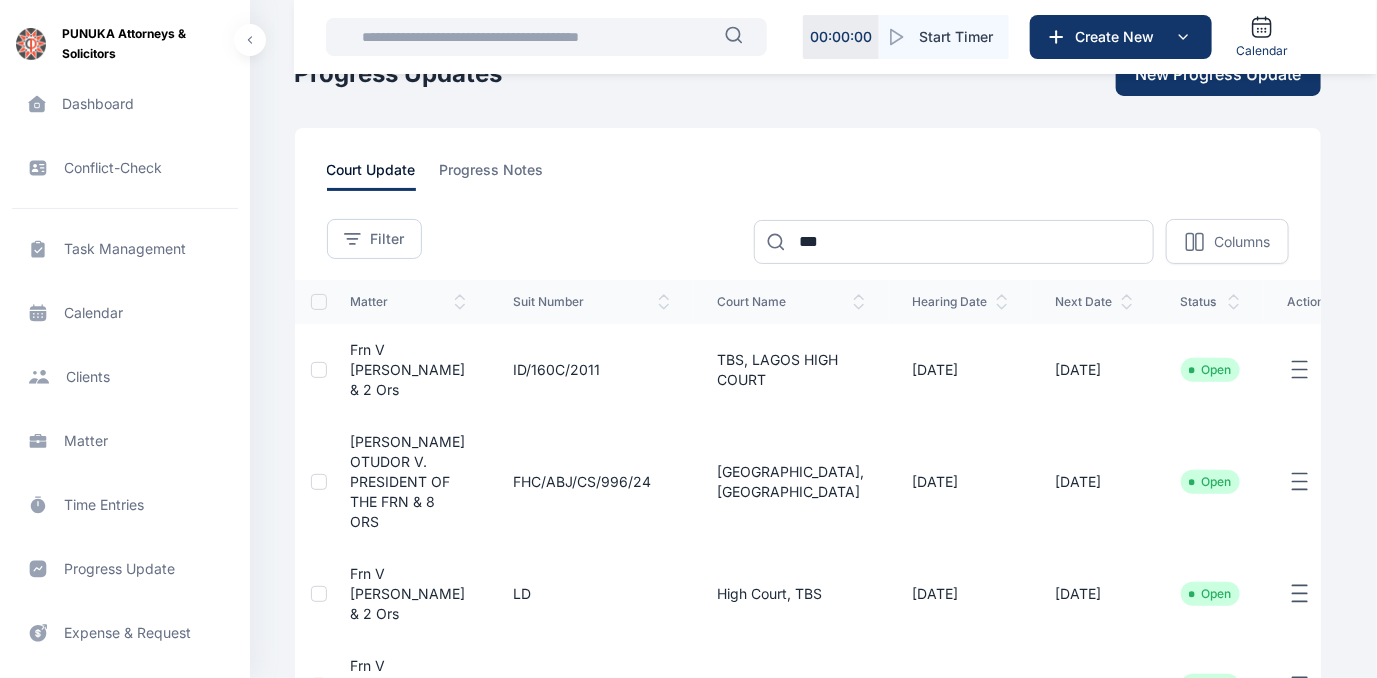scroll, scrollTop: 41, scrollLeft: 0, axis: vertical 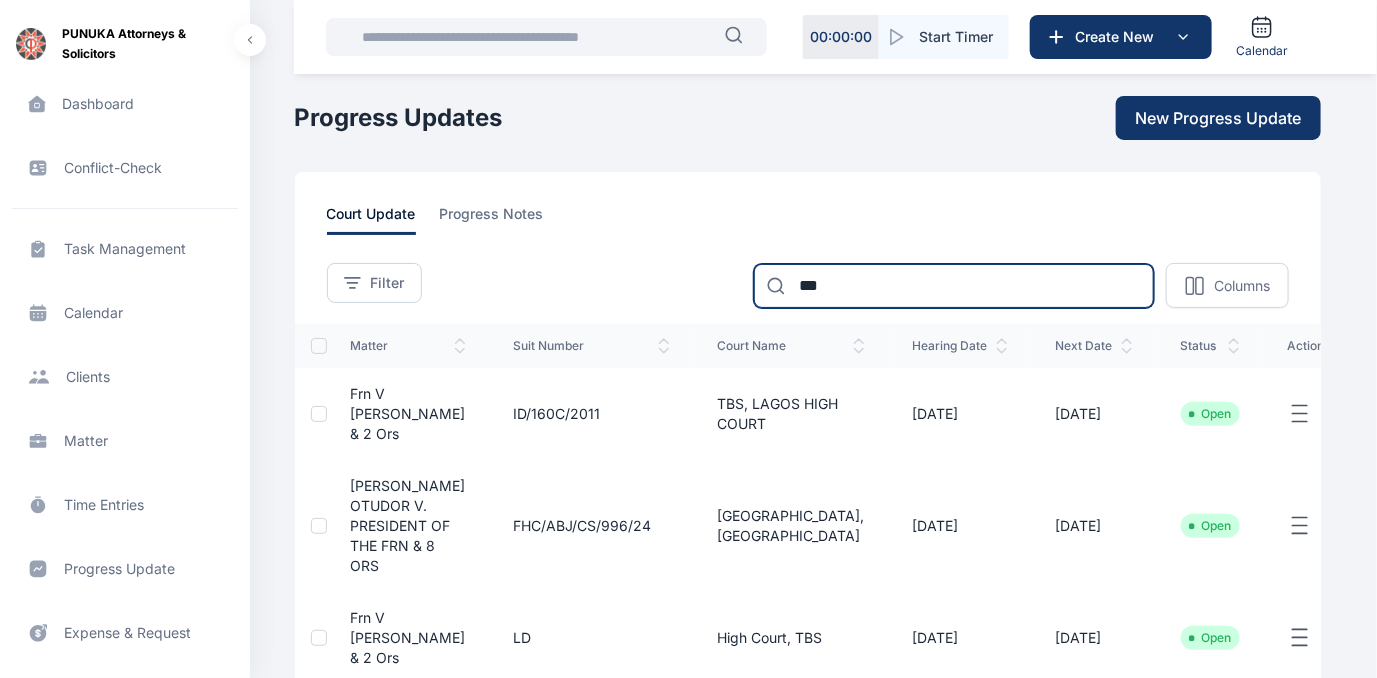 click on "***" at bounding box center (954, 286) 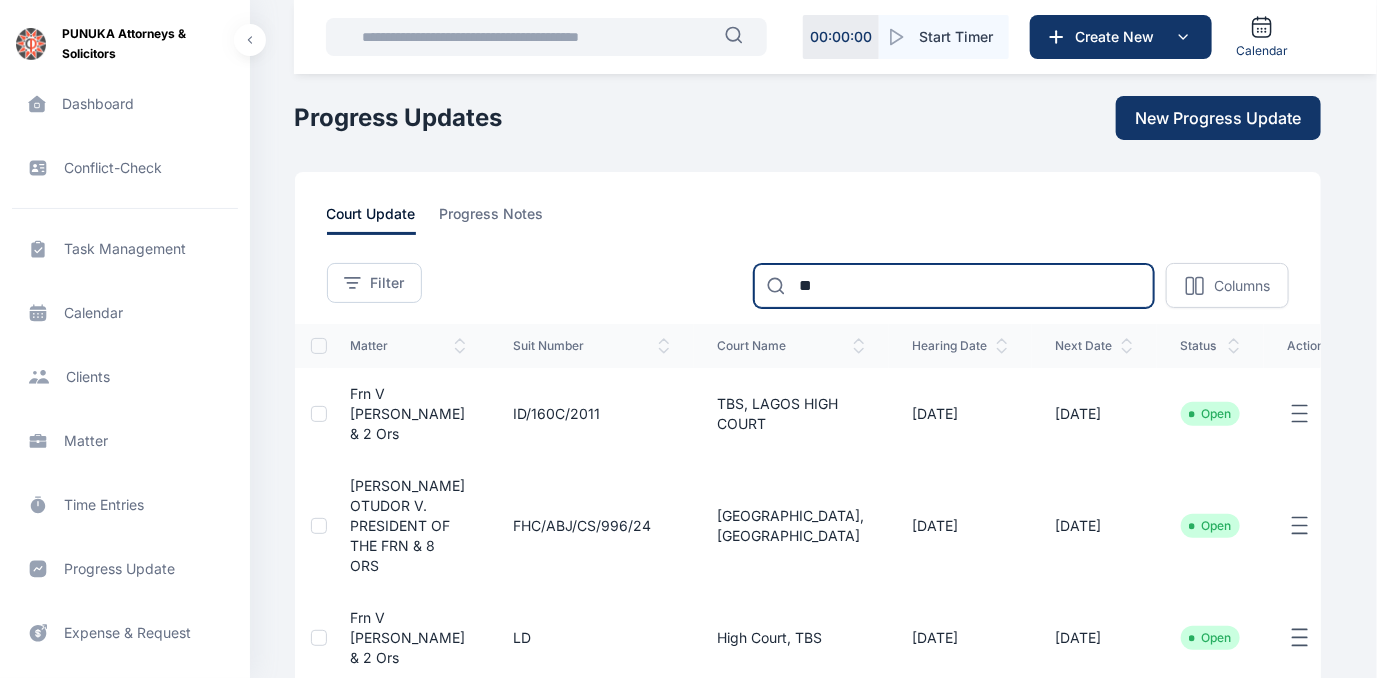 type on "*" 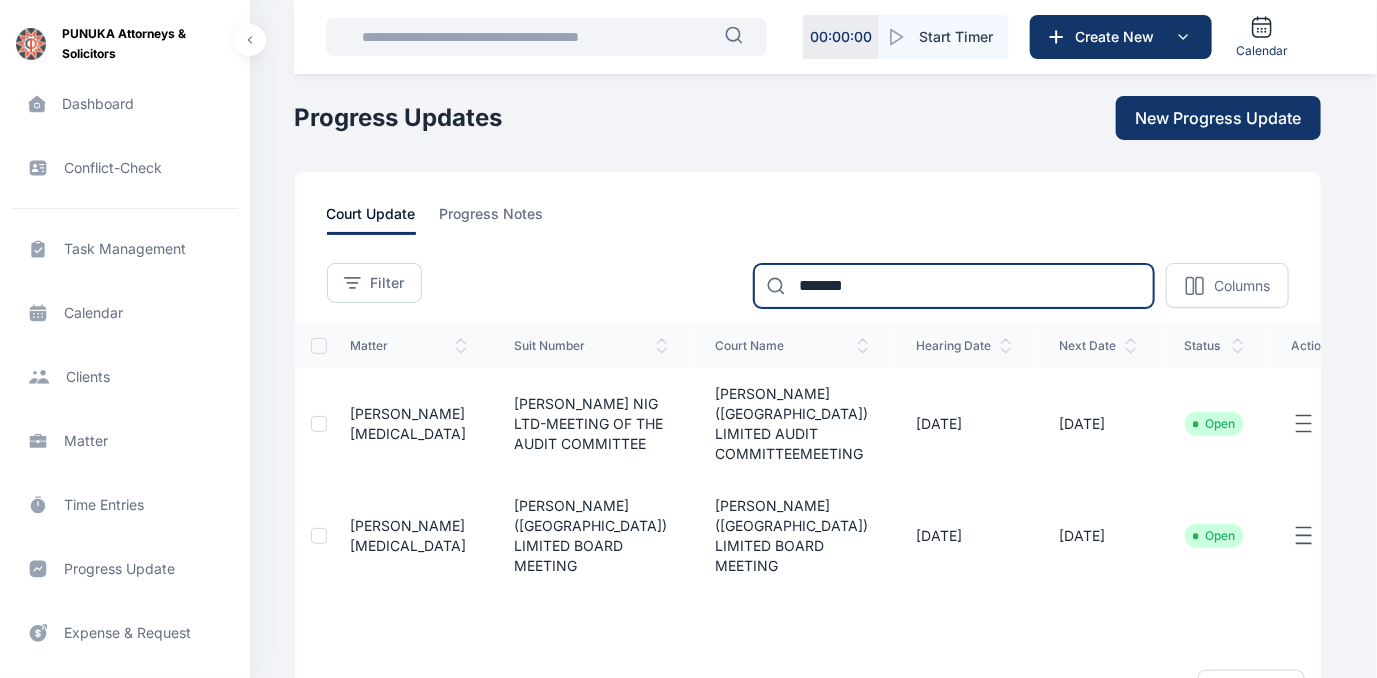 click on "*******" at bounding box center [954, 286] 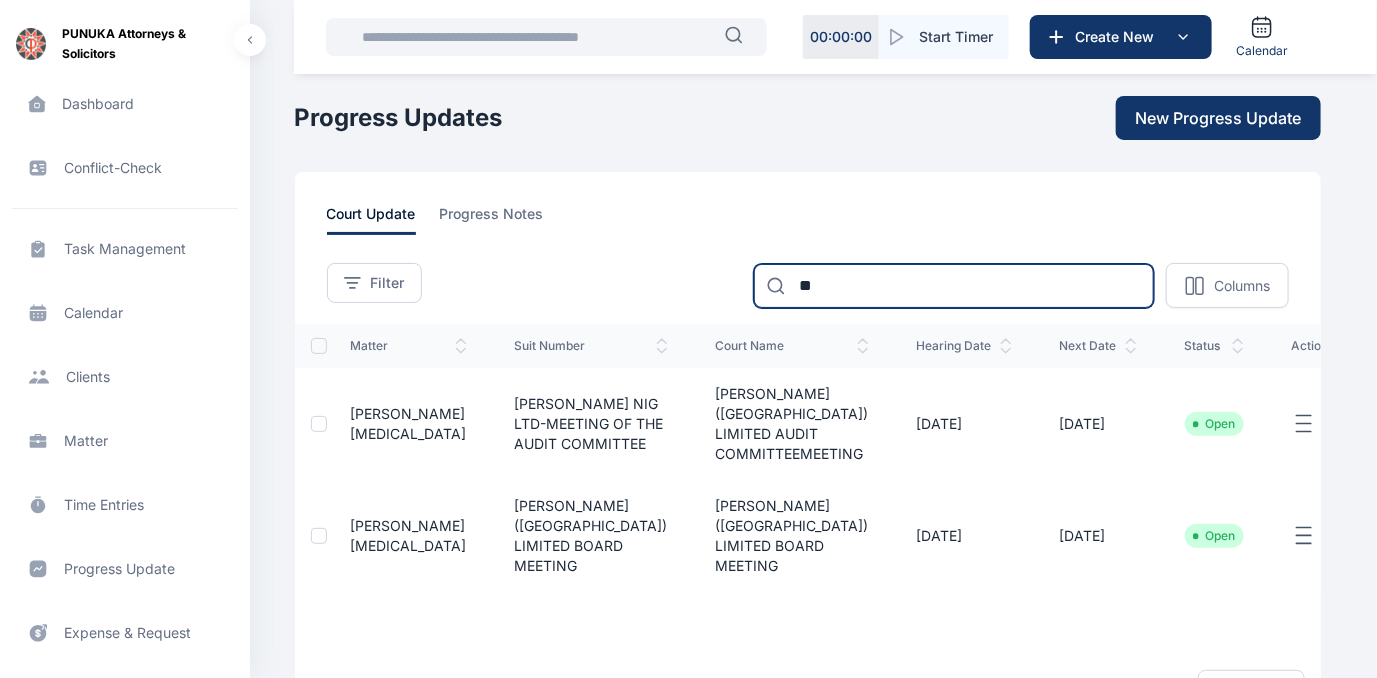 type on "*" 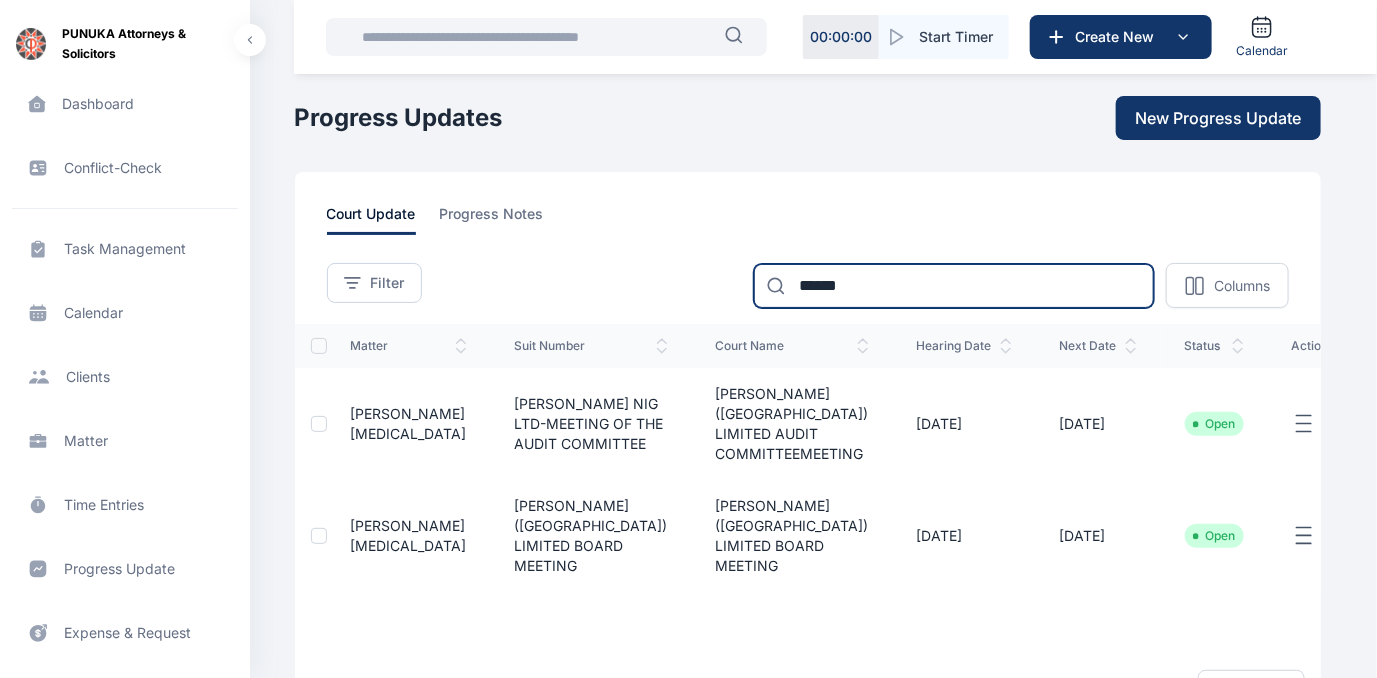 type on "*******" 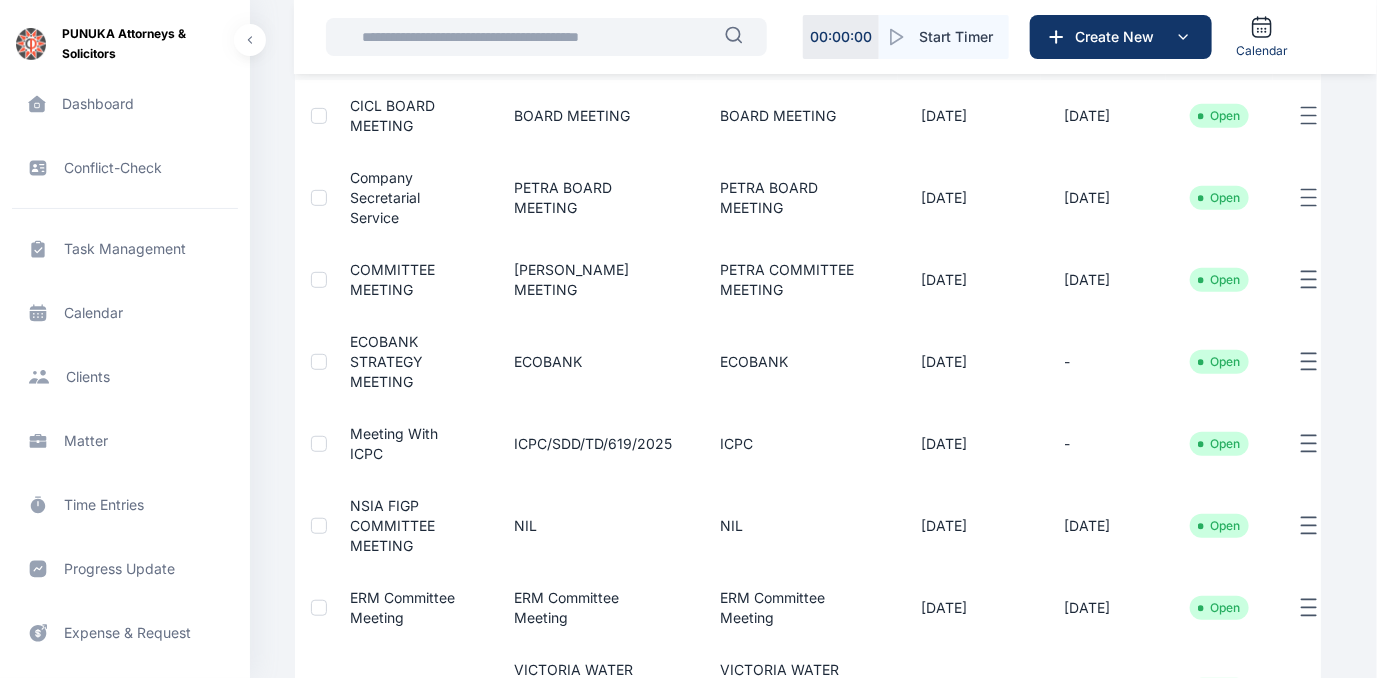 scroll, scrollTop: 292, scrollLeft: 0, axis: vertical 